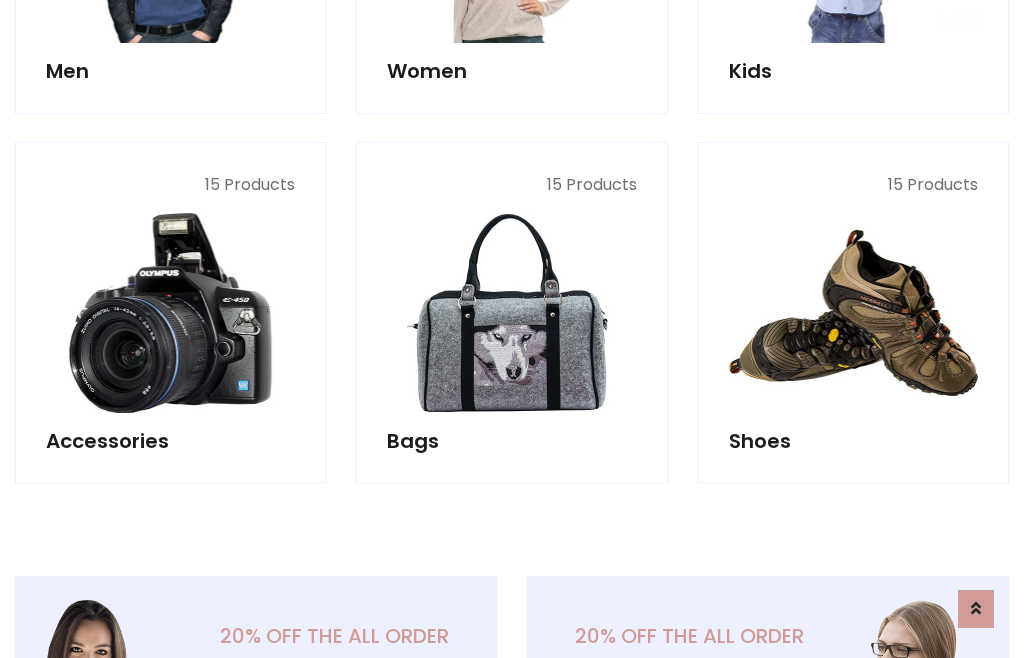 scroll, scrollTop: 853, scrollLeft: 0, axis: vertical 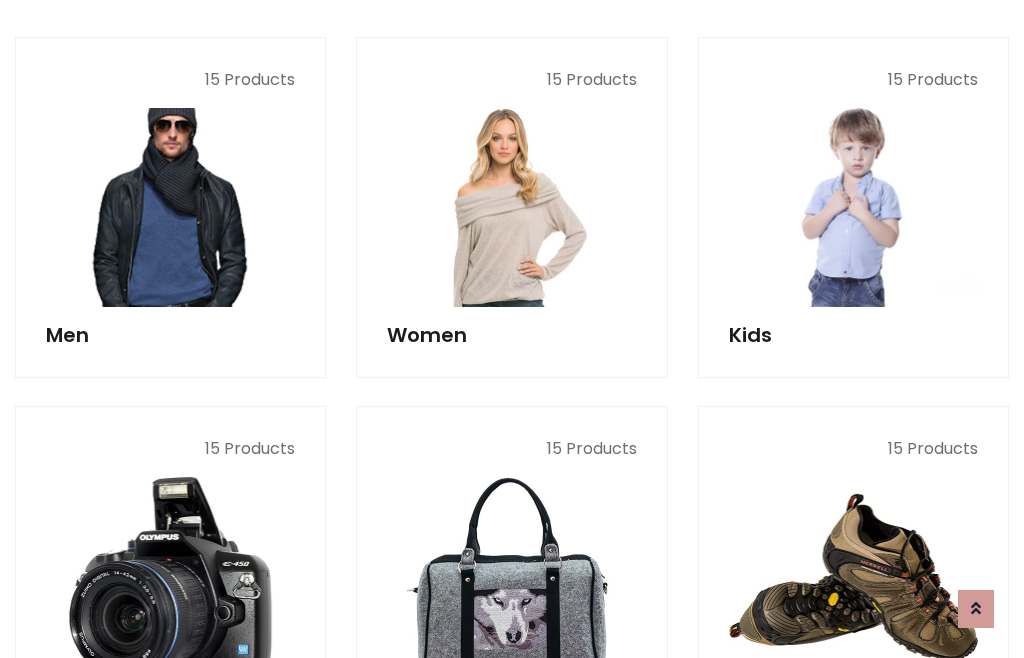 click at bounding box center [170, 207] 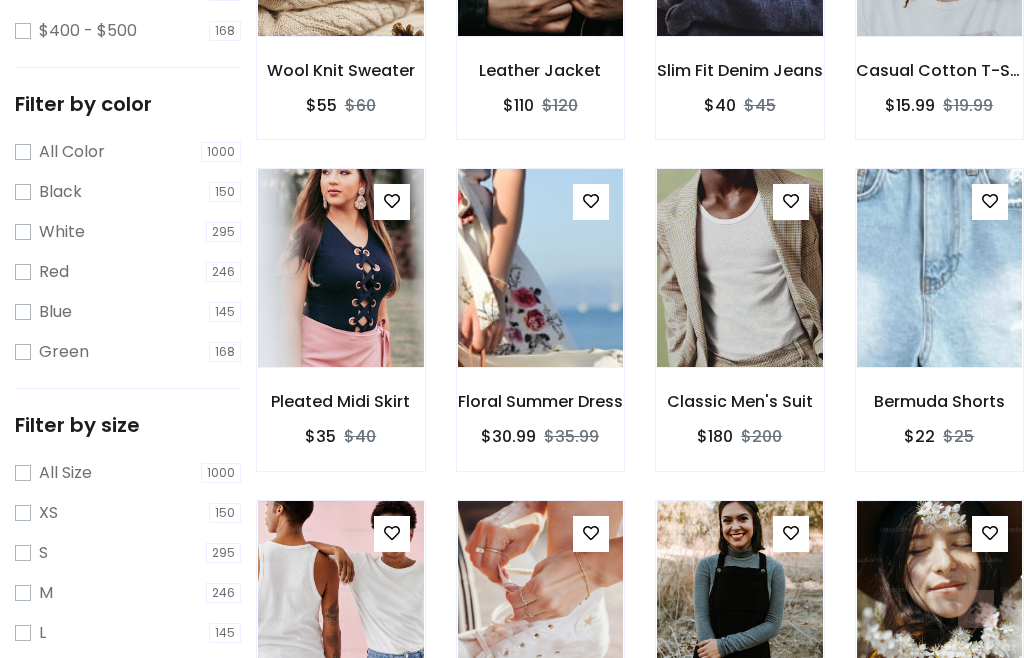 scroll, scrollTop: 807, scrollLeft: 0, axis: vertical 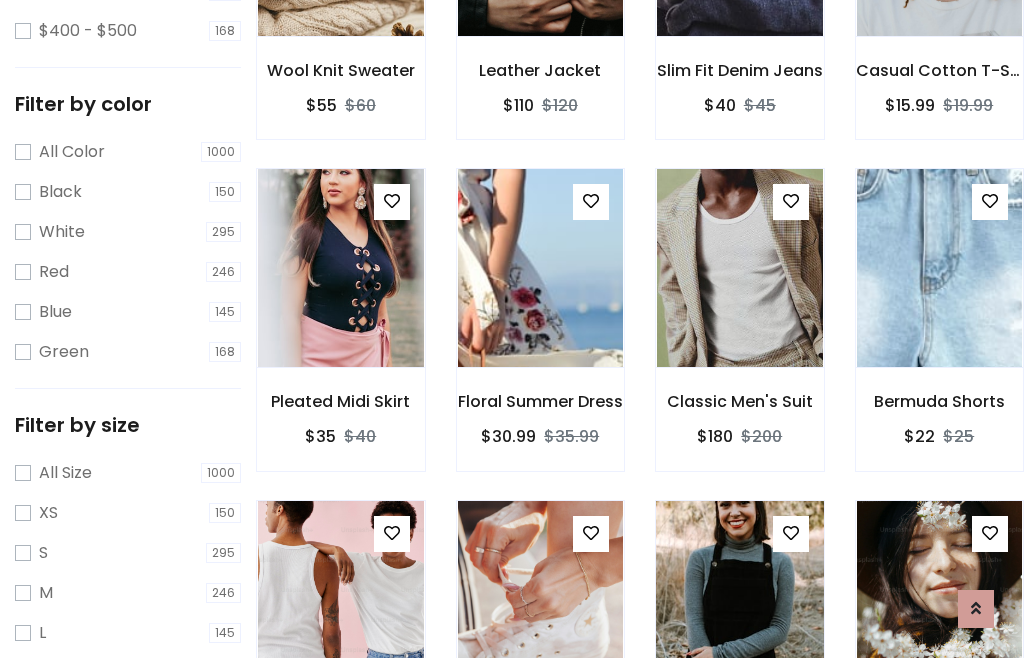 click at bounding box center (739, 600) 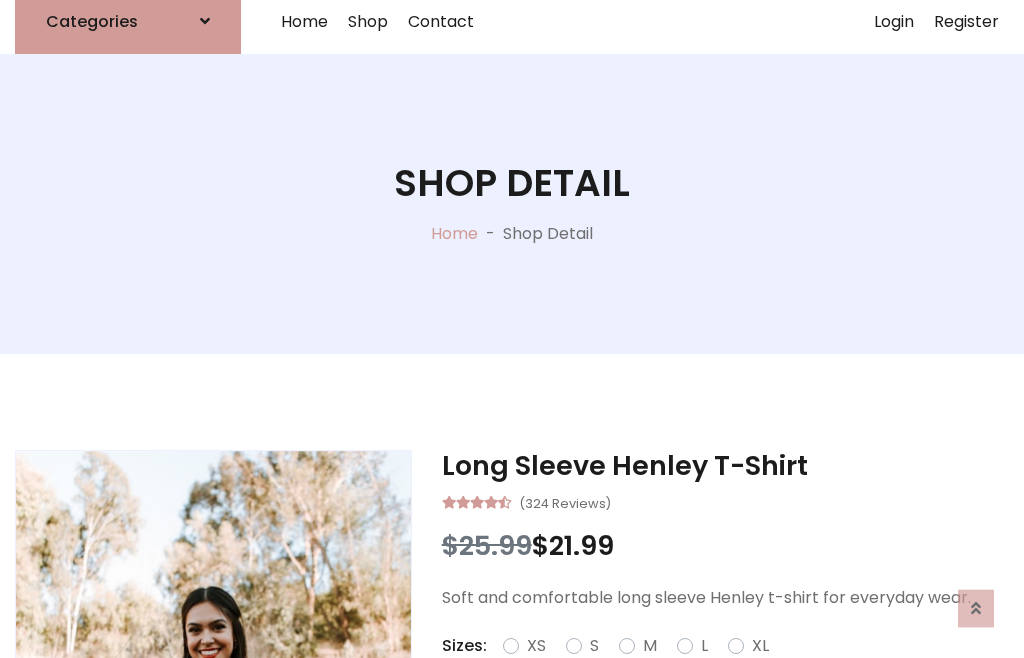 scroll, scrollTop: 128, scrollLeft: 0, axis: vertical 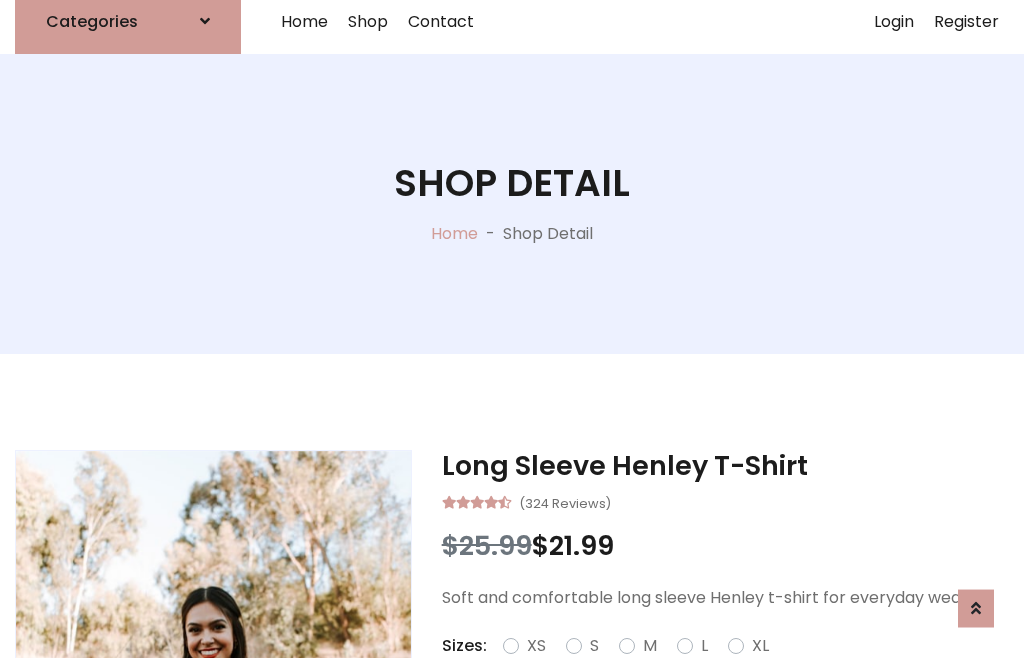 click on "Red" at bounding box center [732, 670] 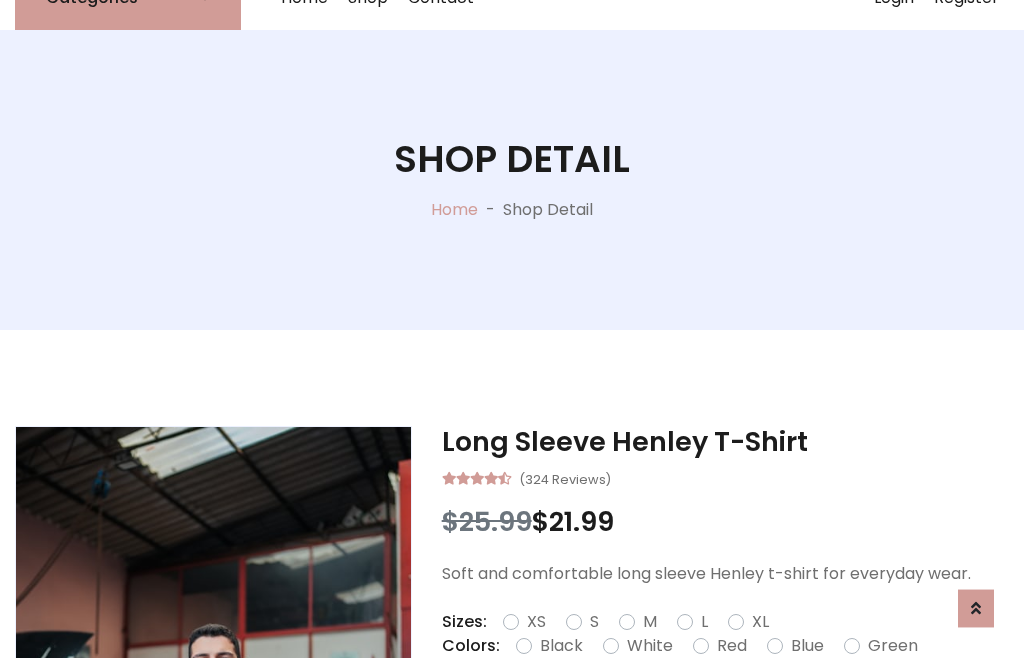 click on "Add To Cart" at bounding box center [663, 709] 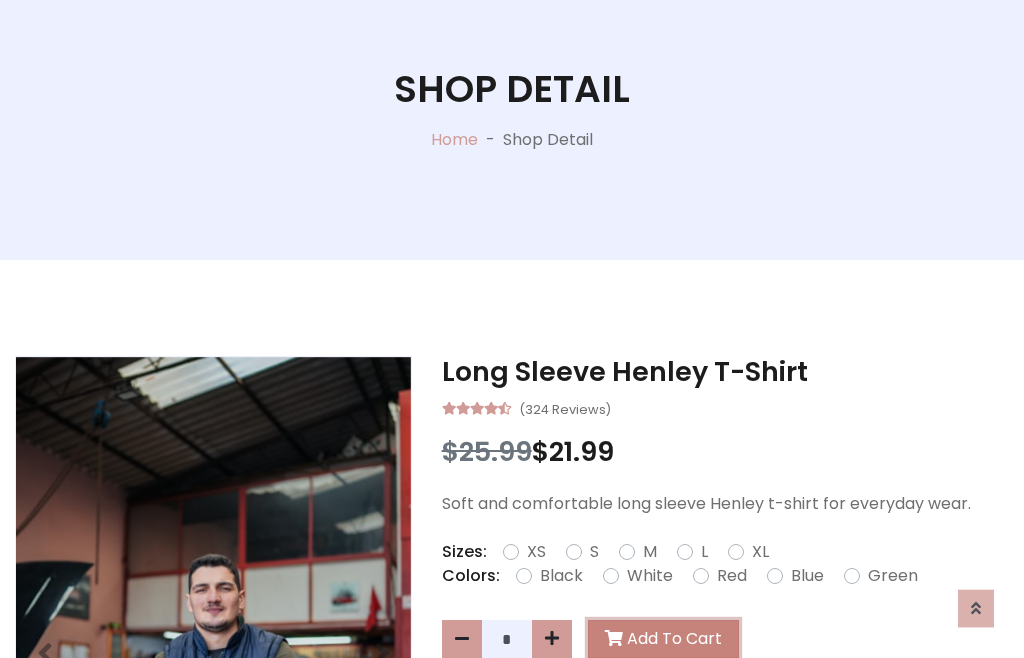 scroll, scrollTop: 0, scrollLeft: 0, axis: both 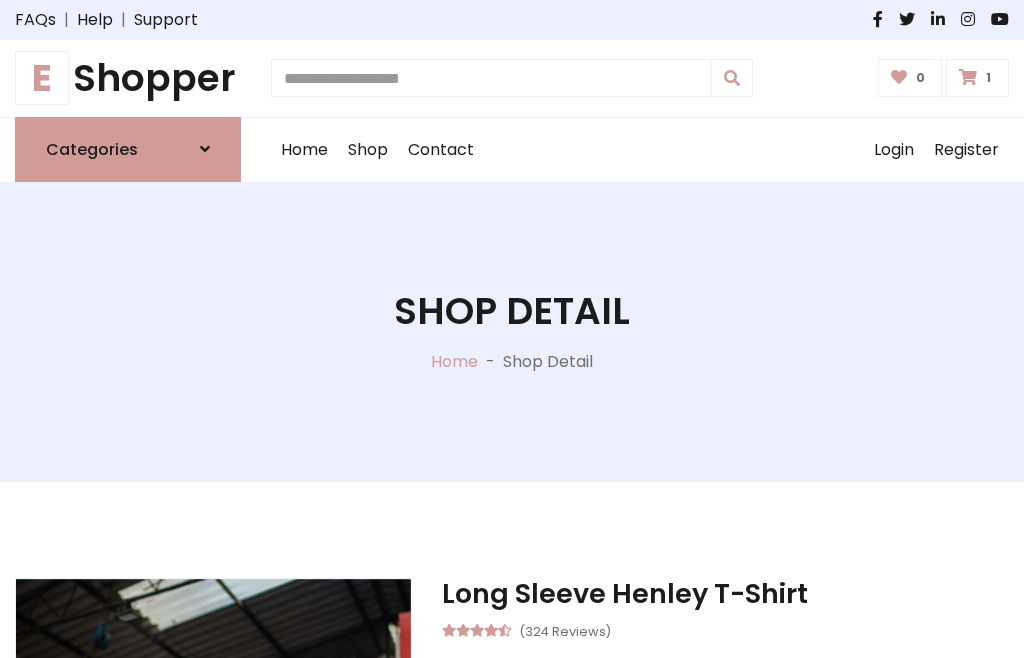click at bounding box center [968, 77] 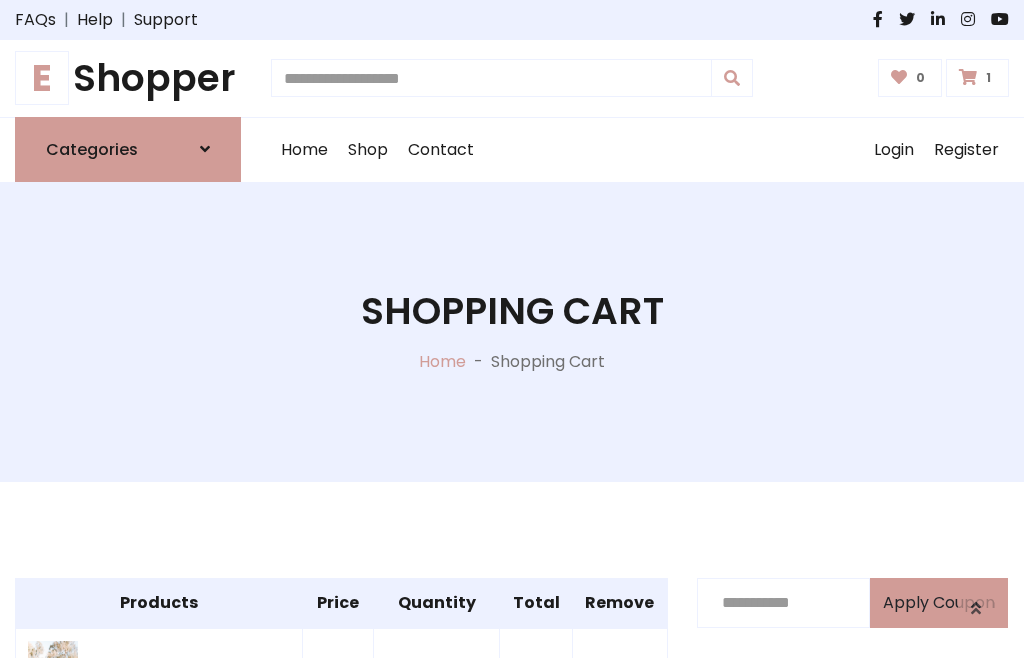 scroll, scrollTop: 474, scrollLeft: 0, axis: vertical 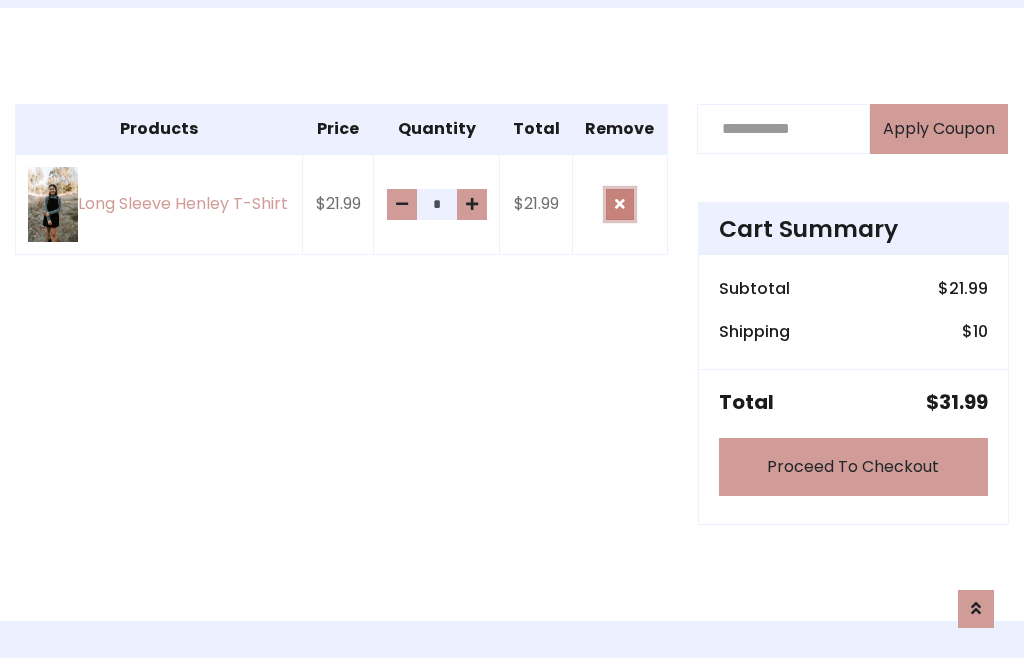 click at bounding box center (620, 204) 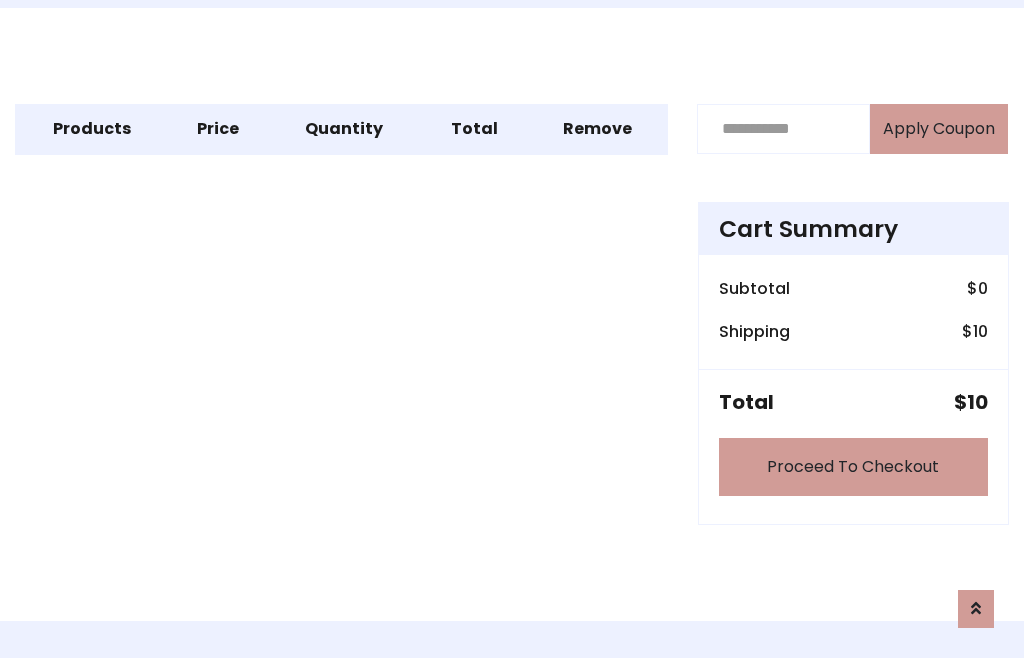 scroll, scrollTop: 247, scrollLeft: 0, axis: vertical 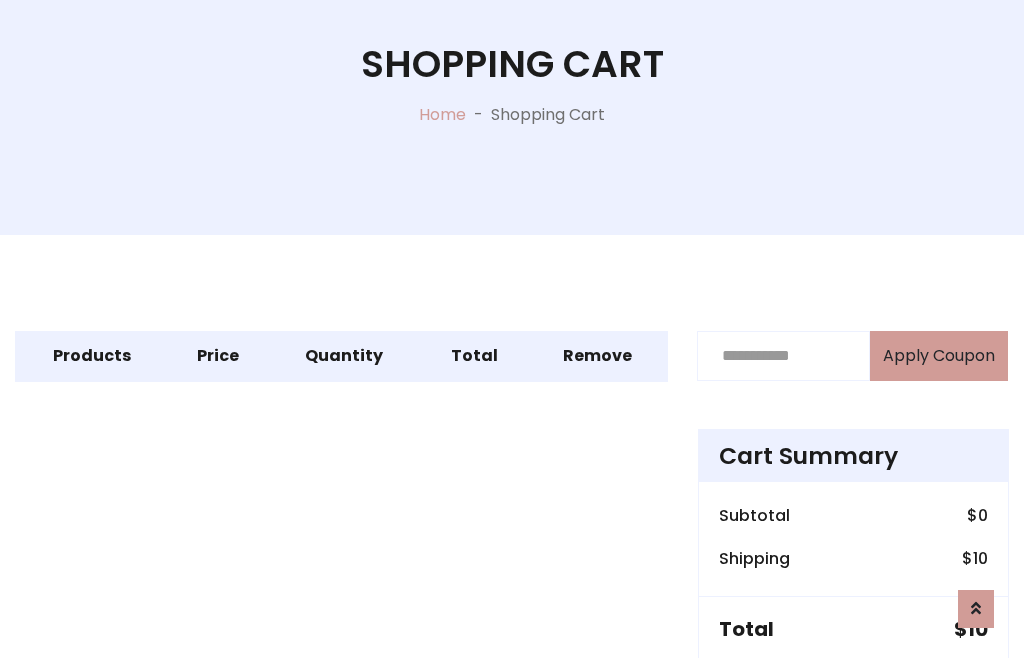 click on "Proceed To Checkout" at bounding box center (853, 694) 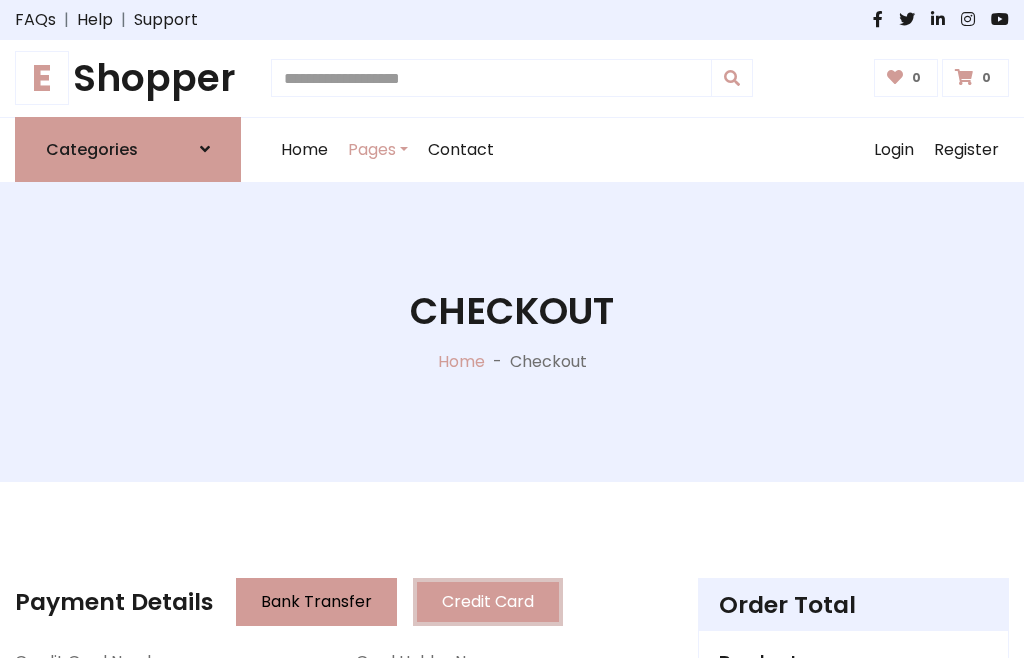 scroll, scrollTop: 137, scrollLeft: 0, axis: vertical 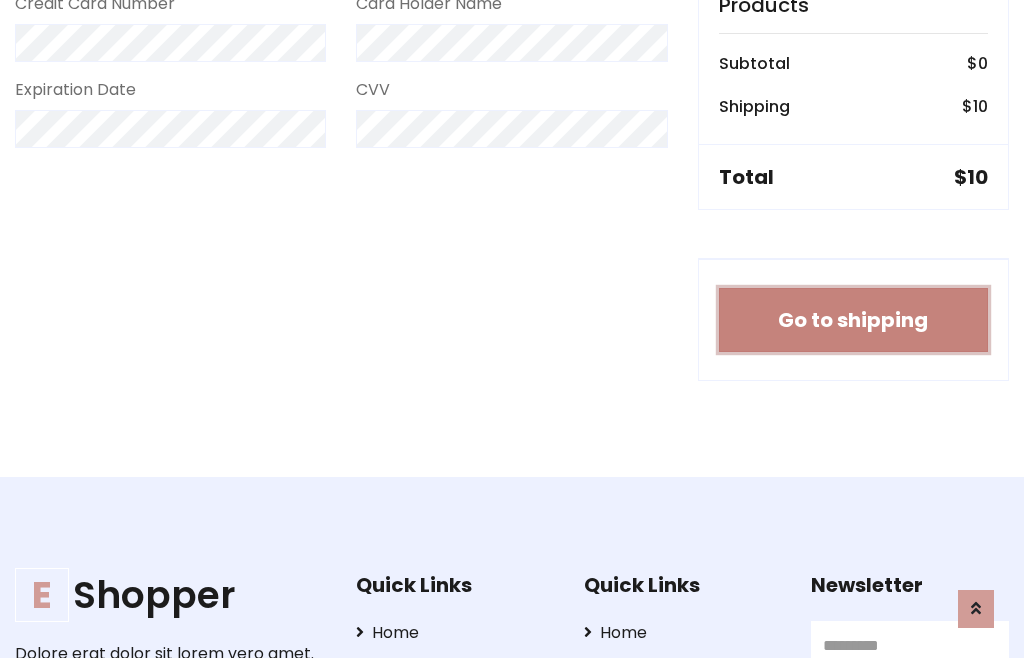 click on "Go to shipping" at bounding box center [853, 320] 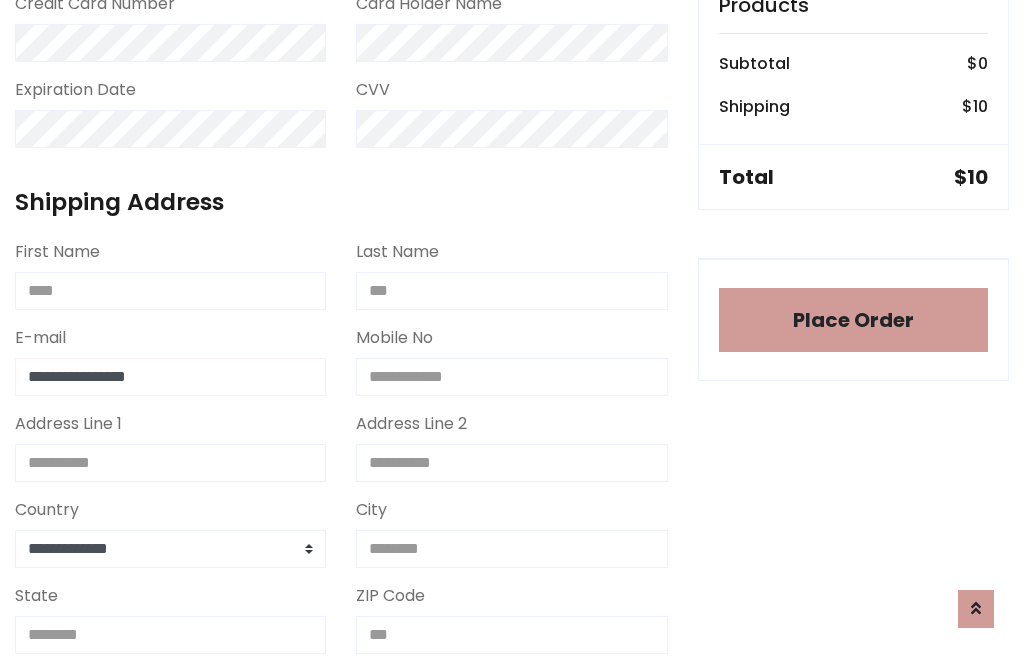 type on "**********" 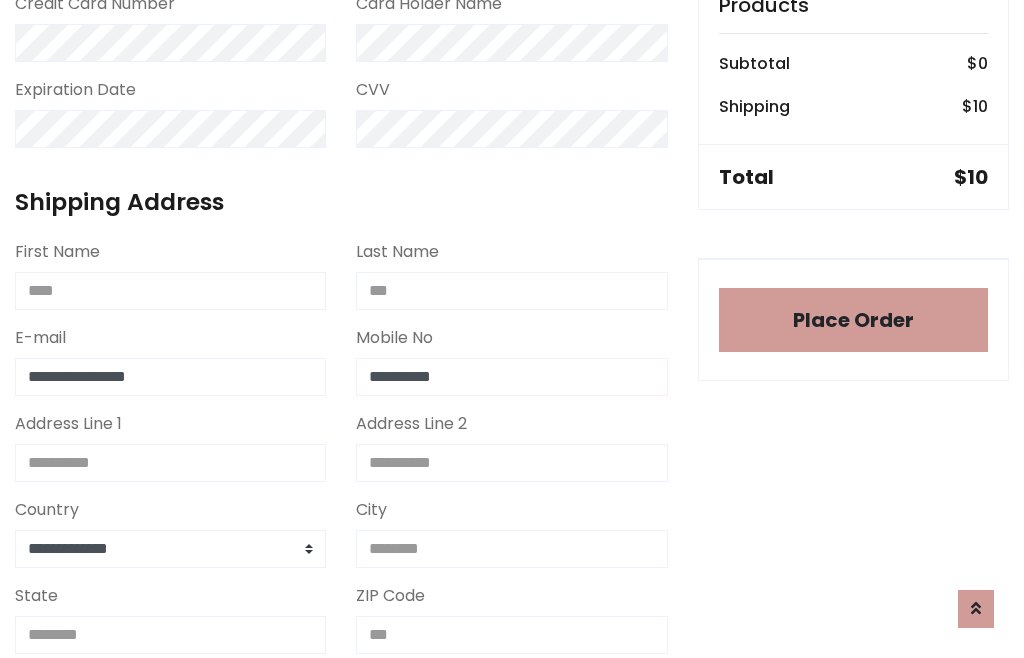 type on "**********" 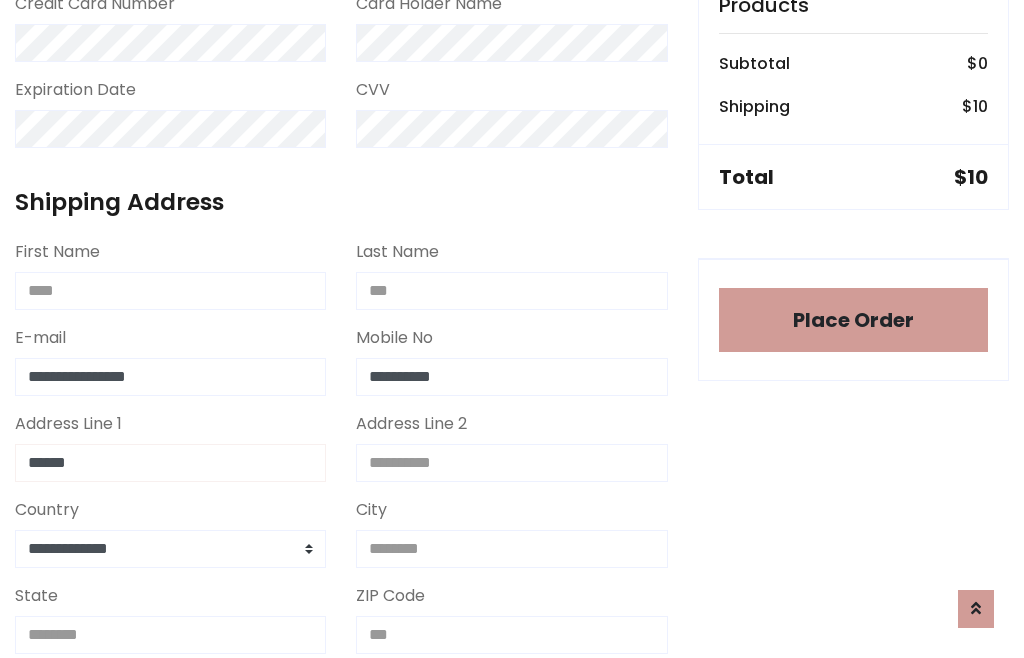 type on "******" 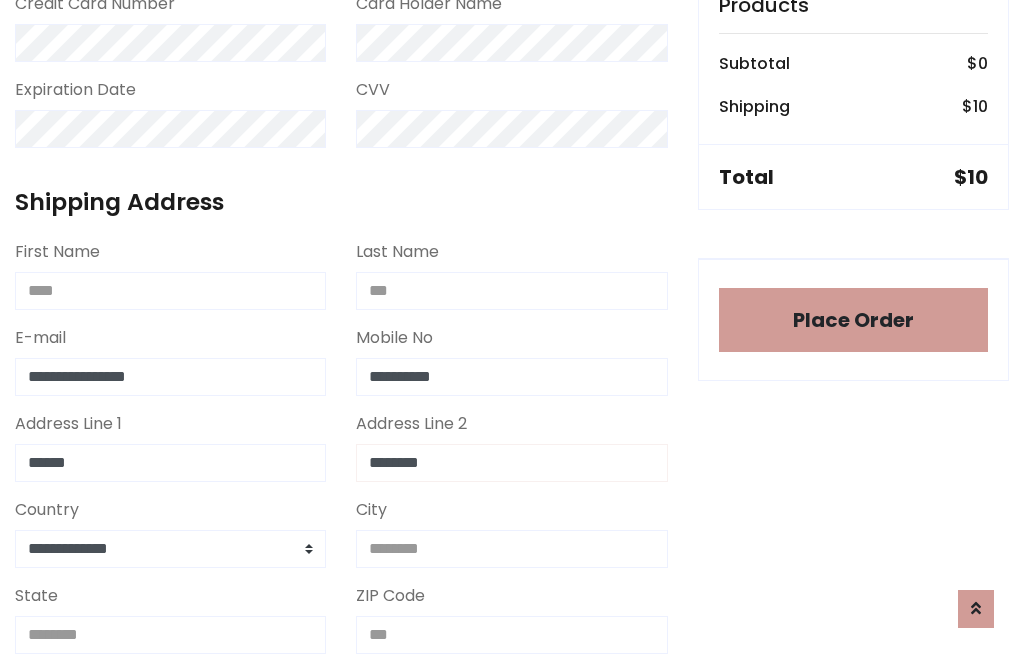 type on "********" 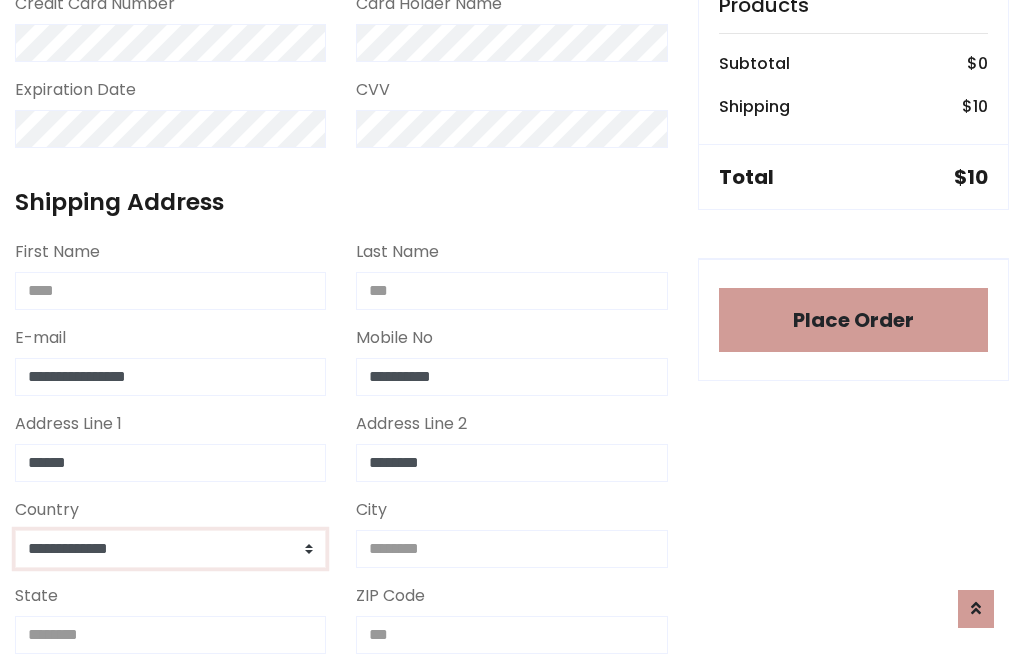 select on "*******" 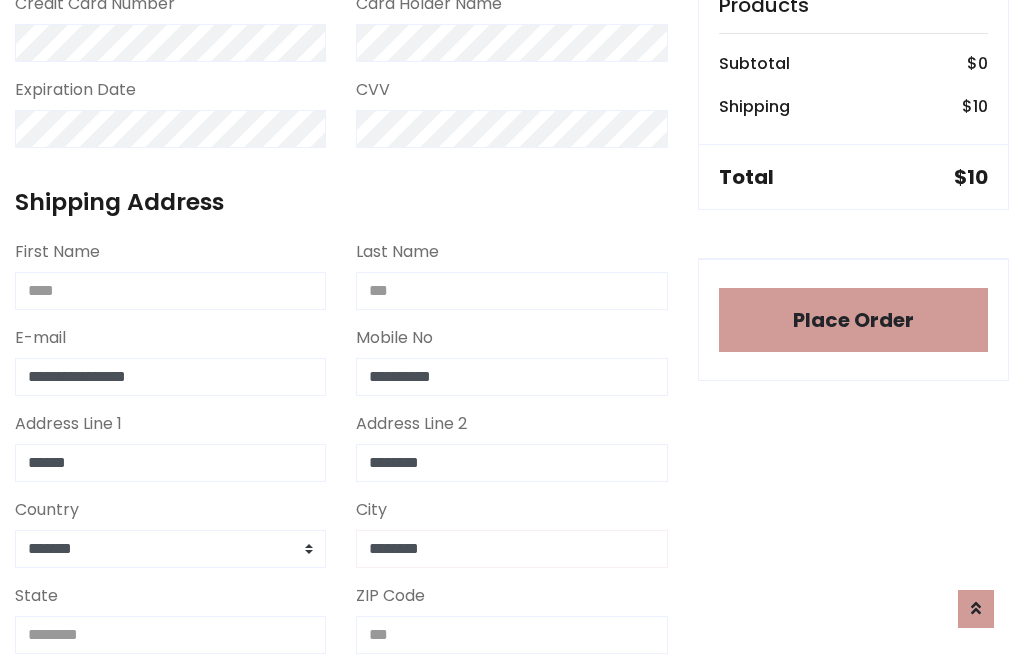 type on "********" 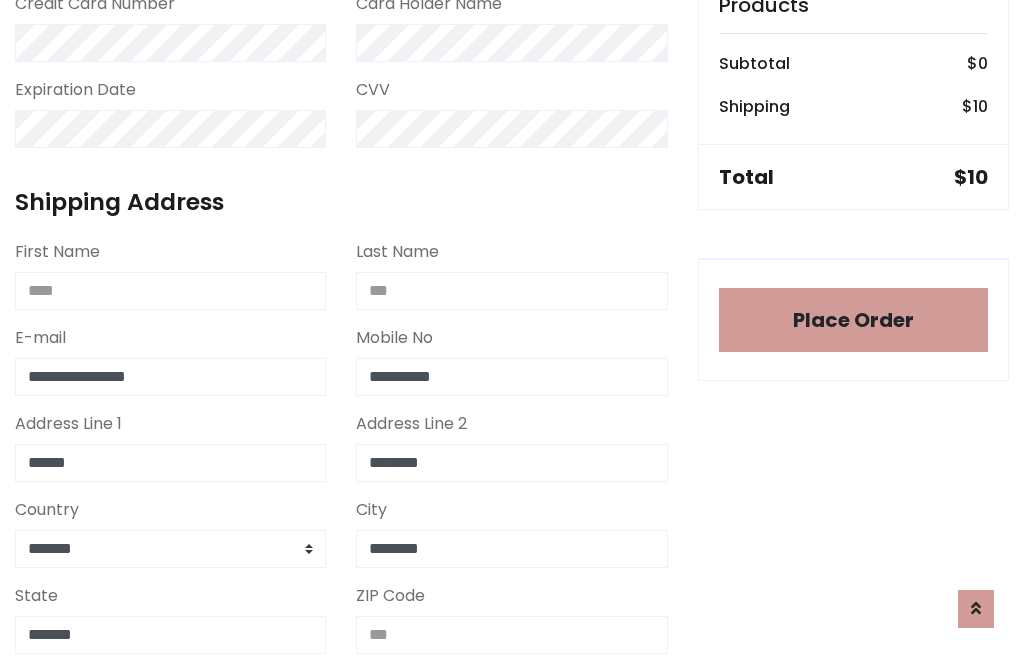 type on "*******" 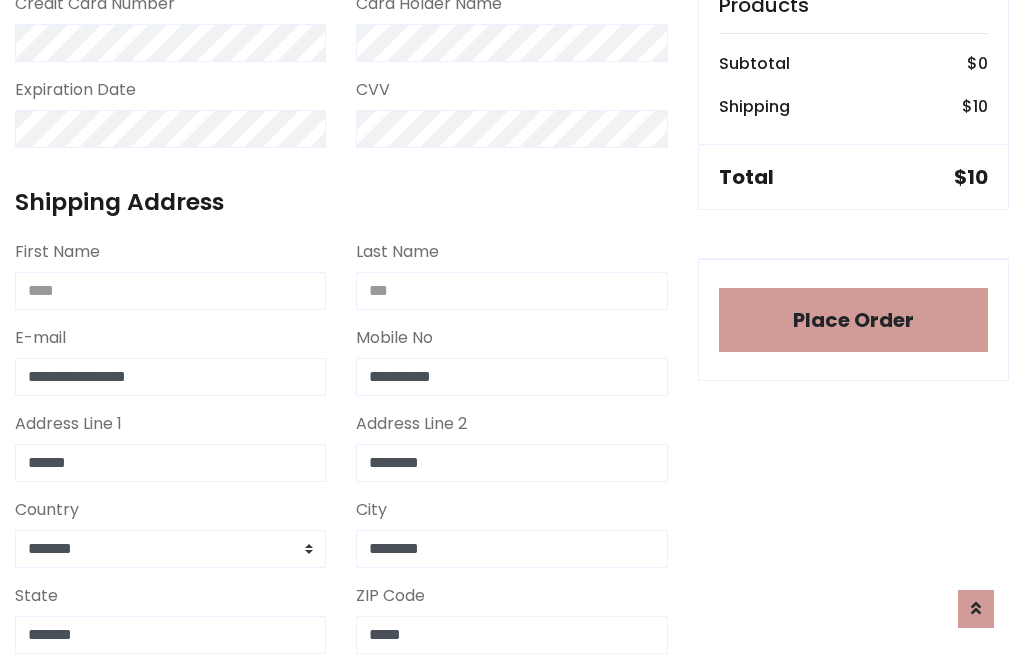 scroll, scrollTop: 403, scrollLeft: 0, axis: vertical 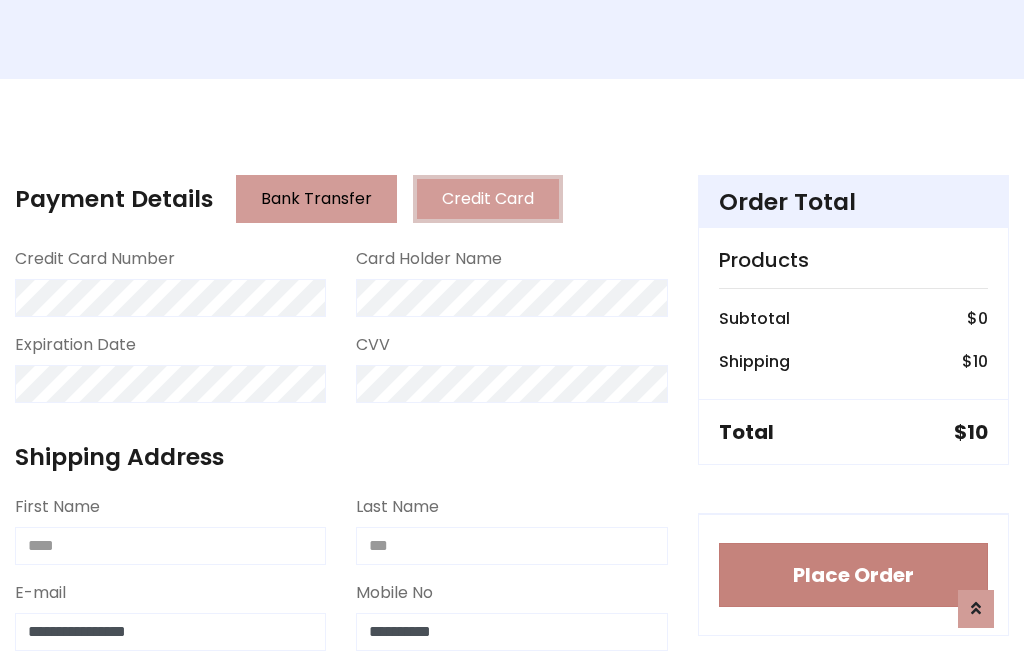type on "*****" 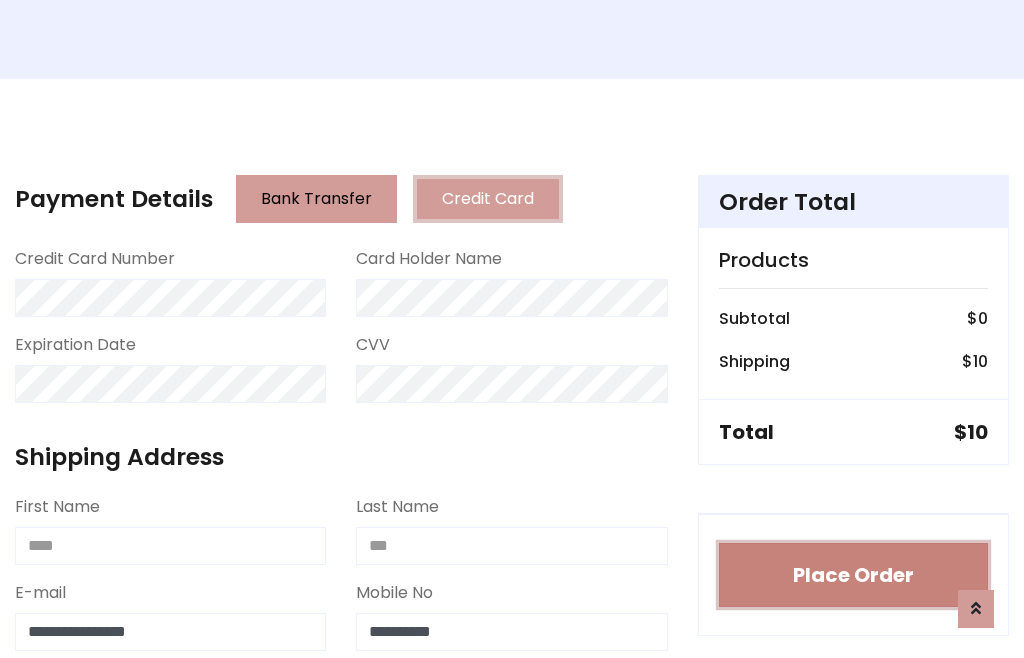click on "Place Order" at bounding box center (853, 575) 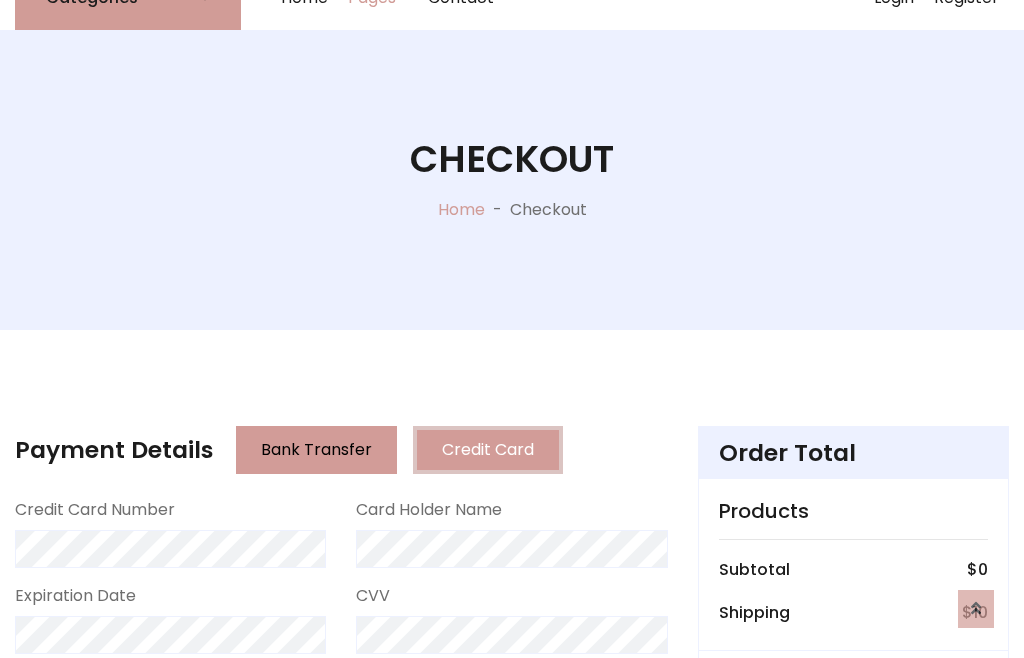 scroll, scrollTop: 0, scrollLeft: 0, axis: both 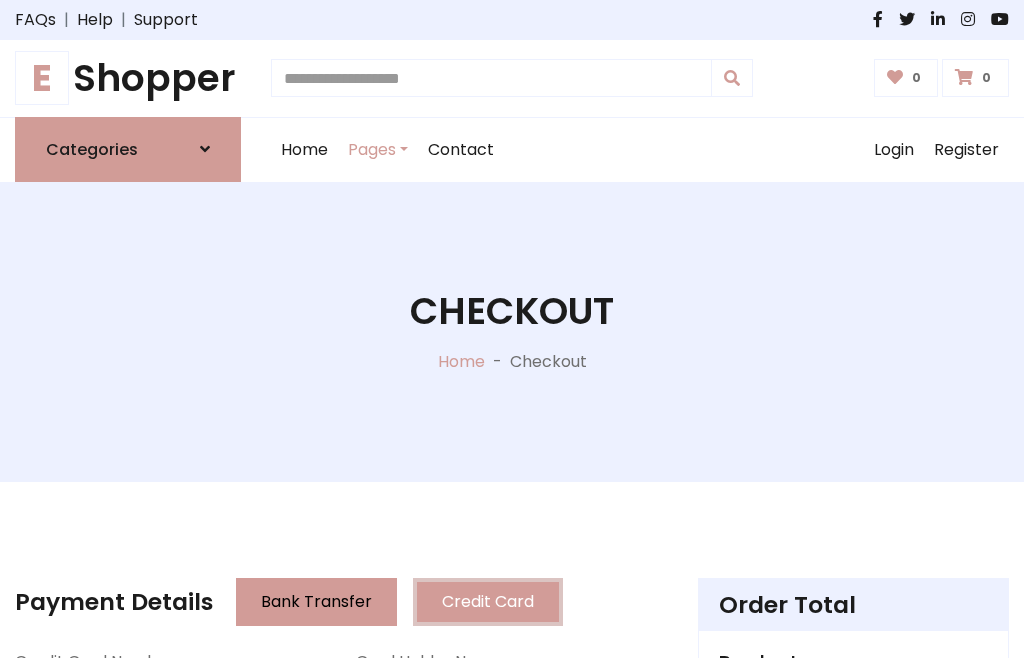 click on "E Shopper" at bounding box center (128, 78) 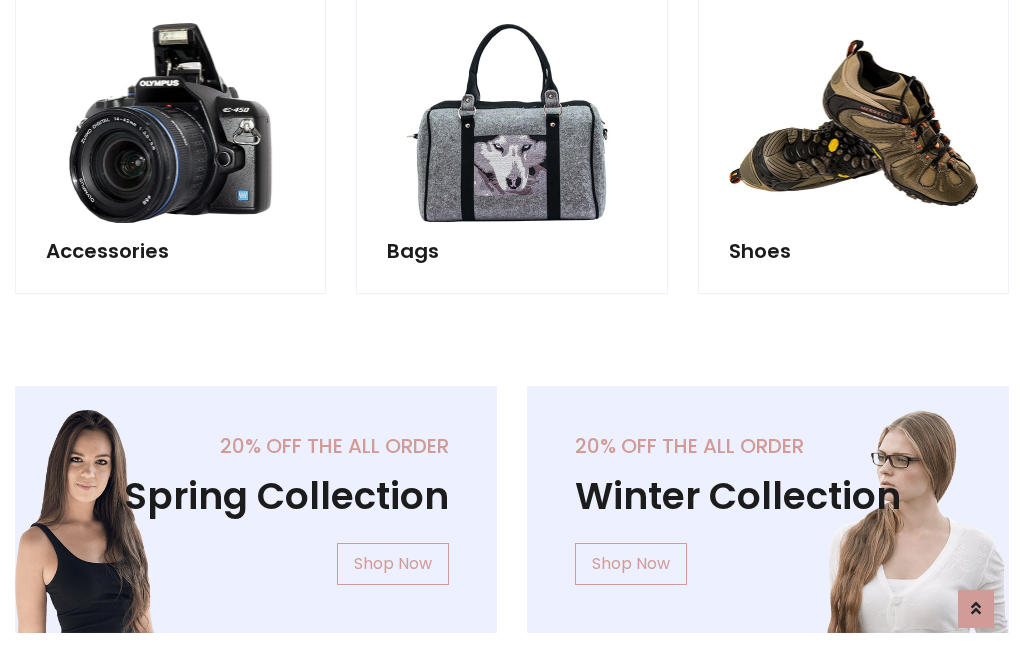 scroll, scrollTop: 770, scrollLeft: 0, axis: vertical 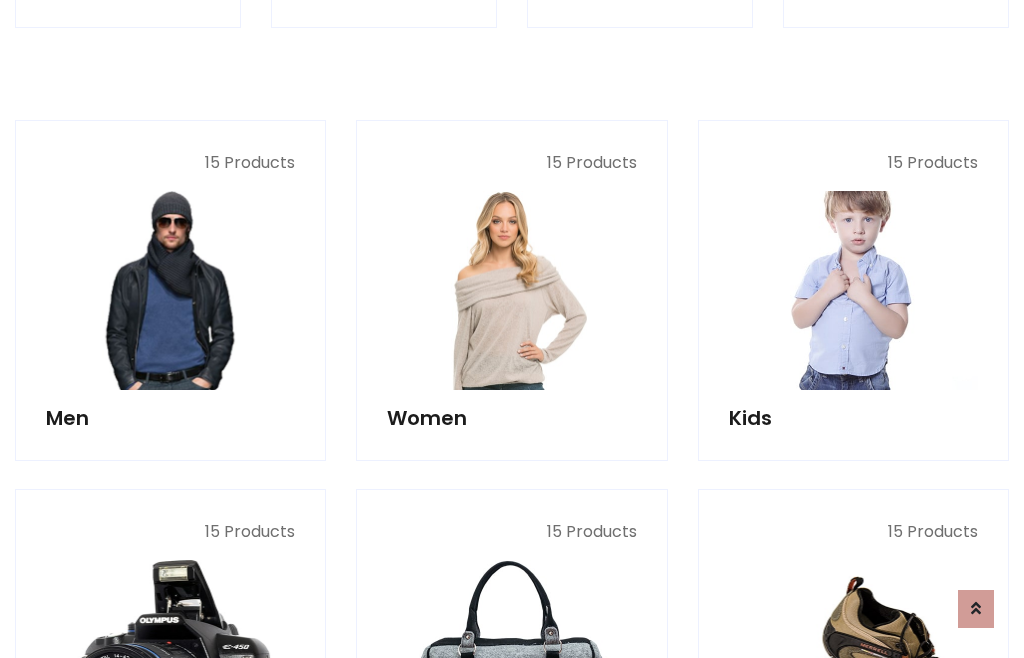 click at bounding box center (853, 290) 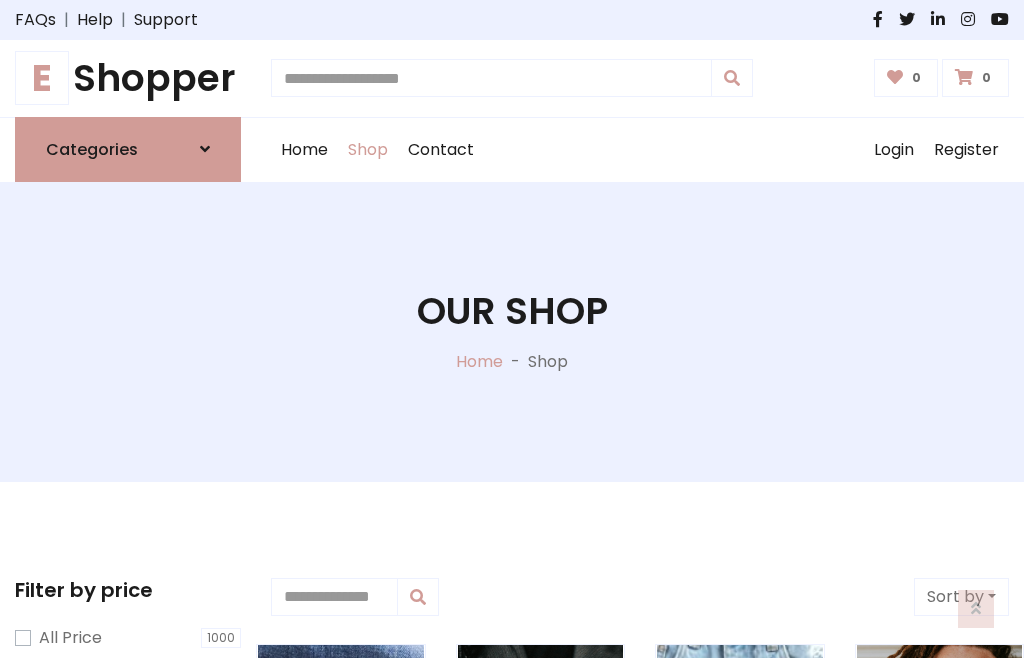 scroll, scrollTop: 549, scrollLeft: 0, axis: vertical 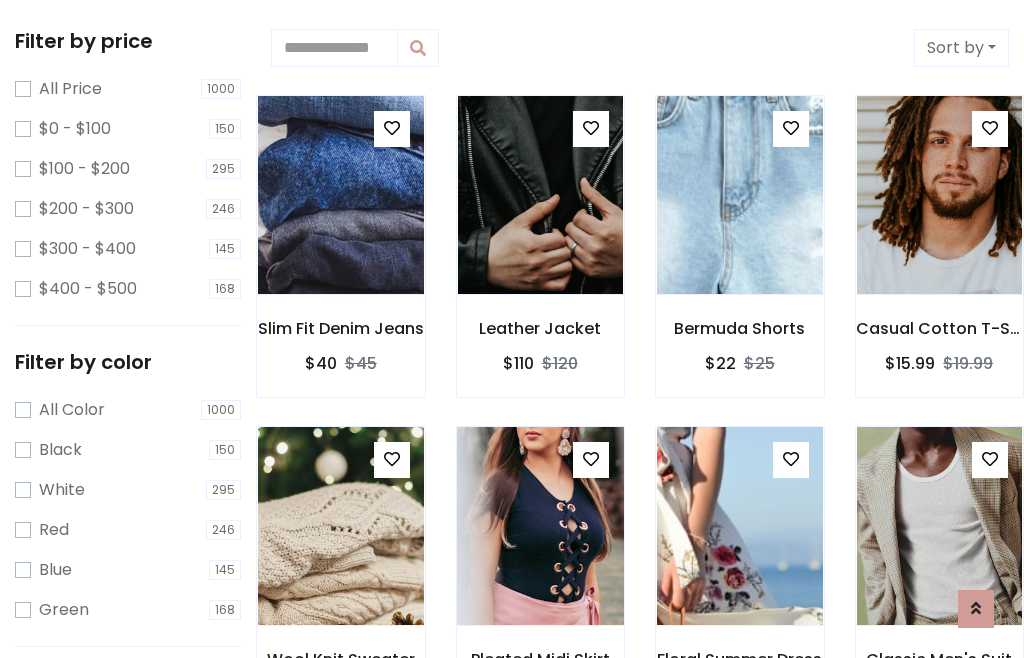 click at bounding box center (591, 459) 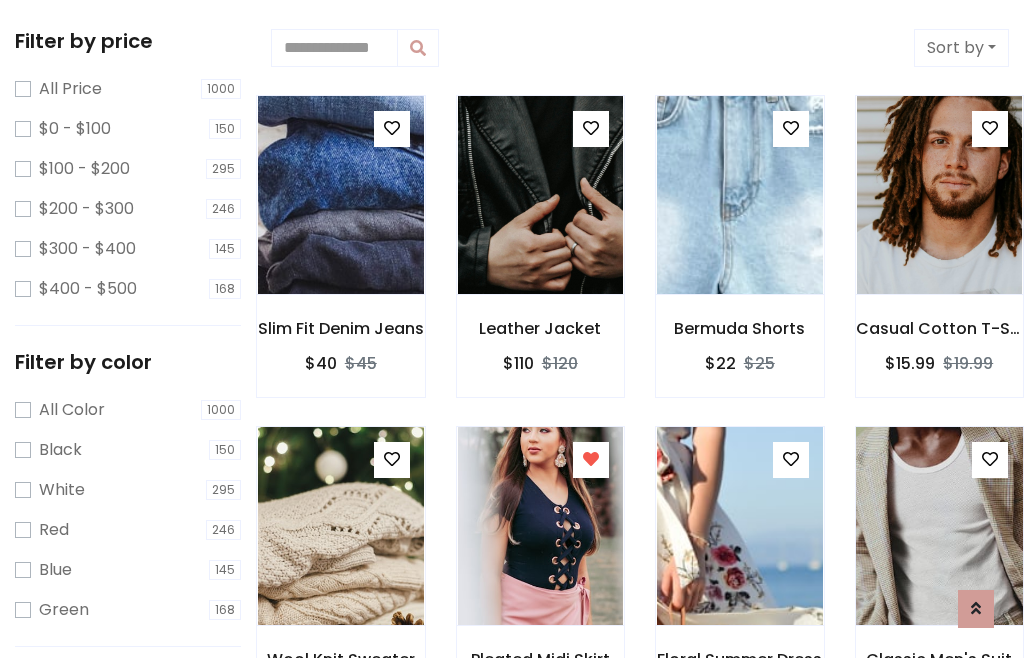 click at bounding box center (939, 526) 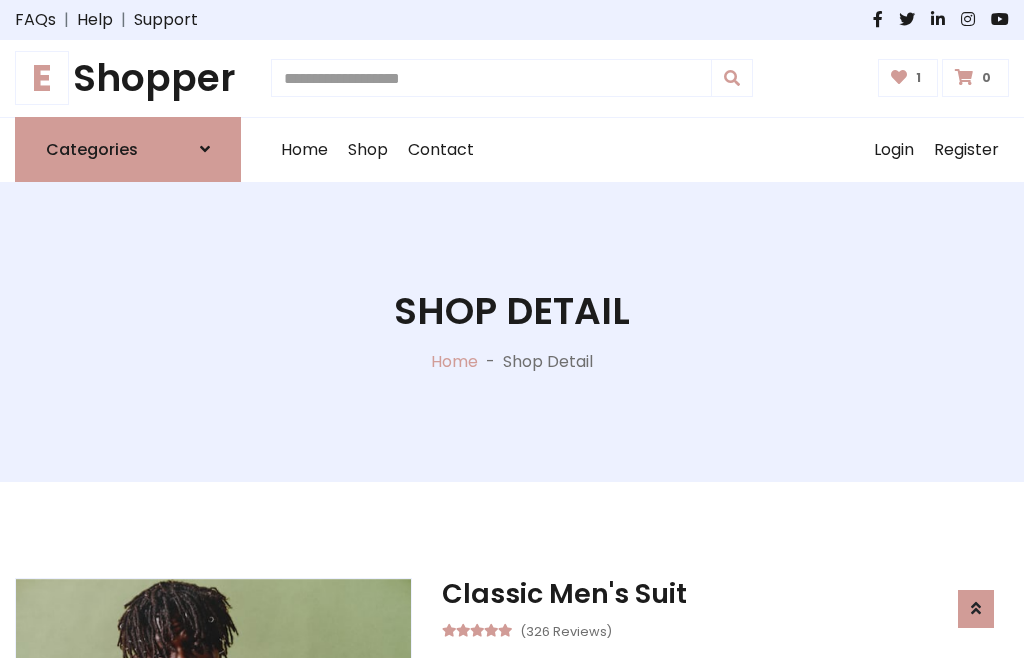 scroll, scrollTop: 262, scrollLeft: 0, axis: vertical 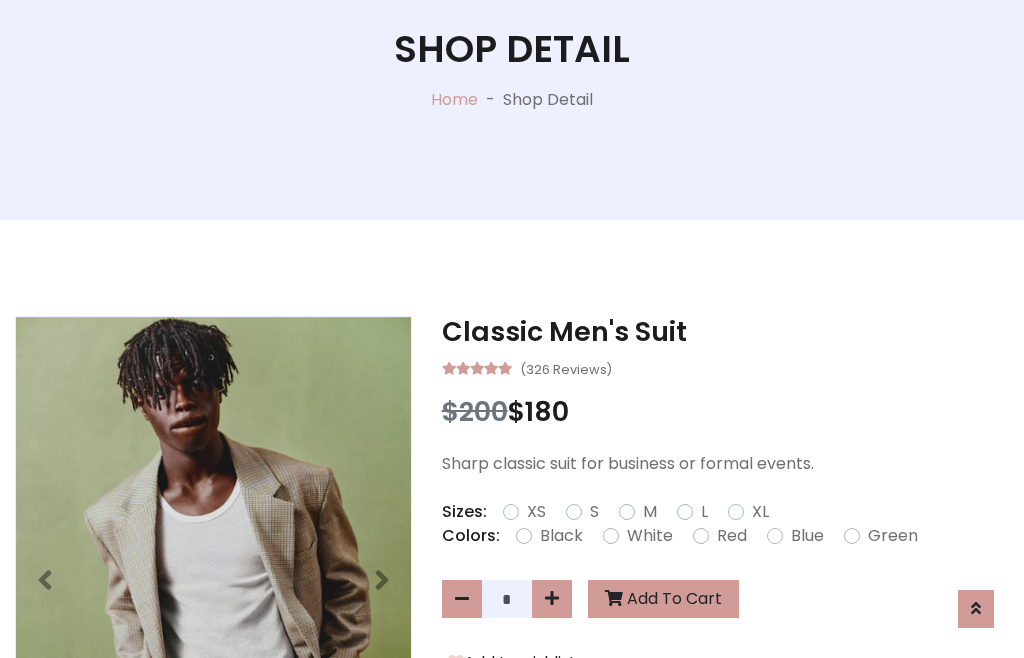 click on "XL" at bounding box center [760, 512] 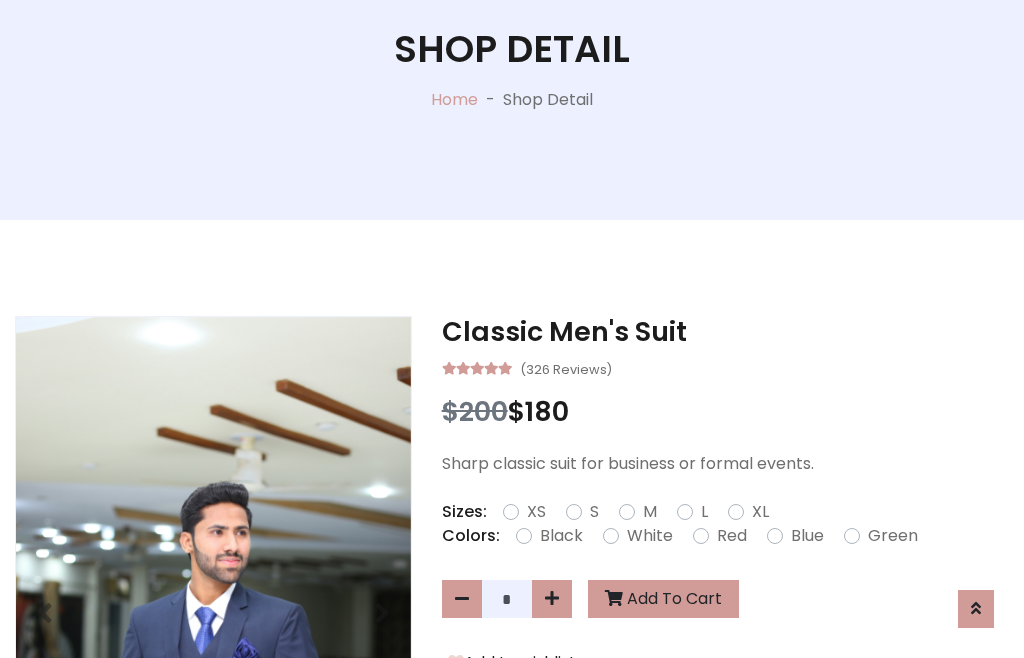 click on "Black" at bounding box center (561, 536) 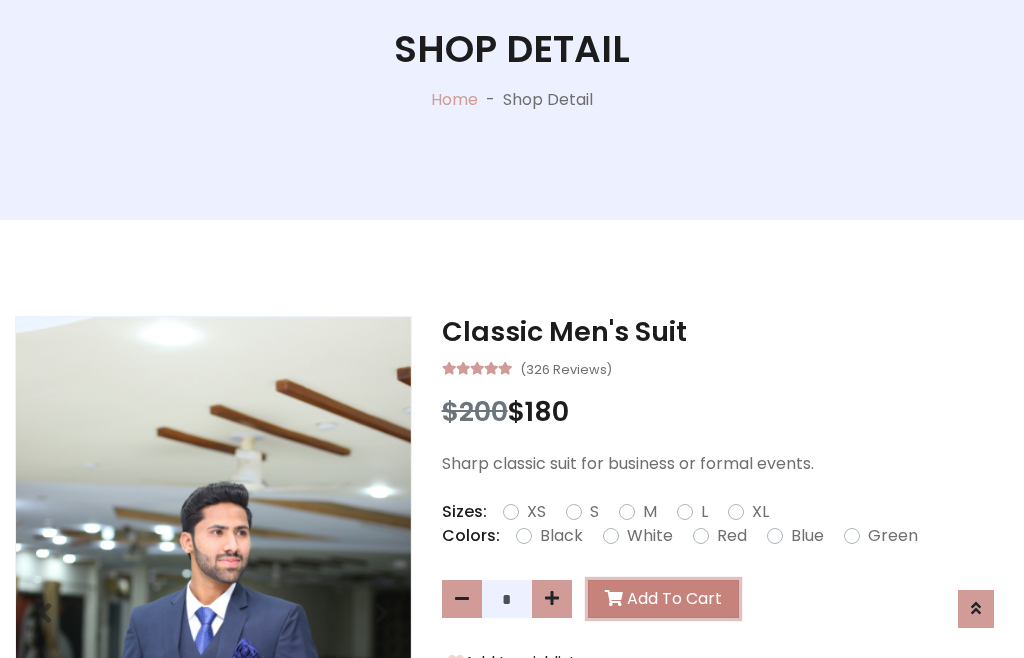 click on "Add To Cart" at bounding box center (663, 599) 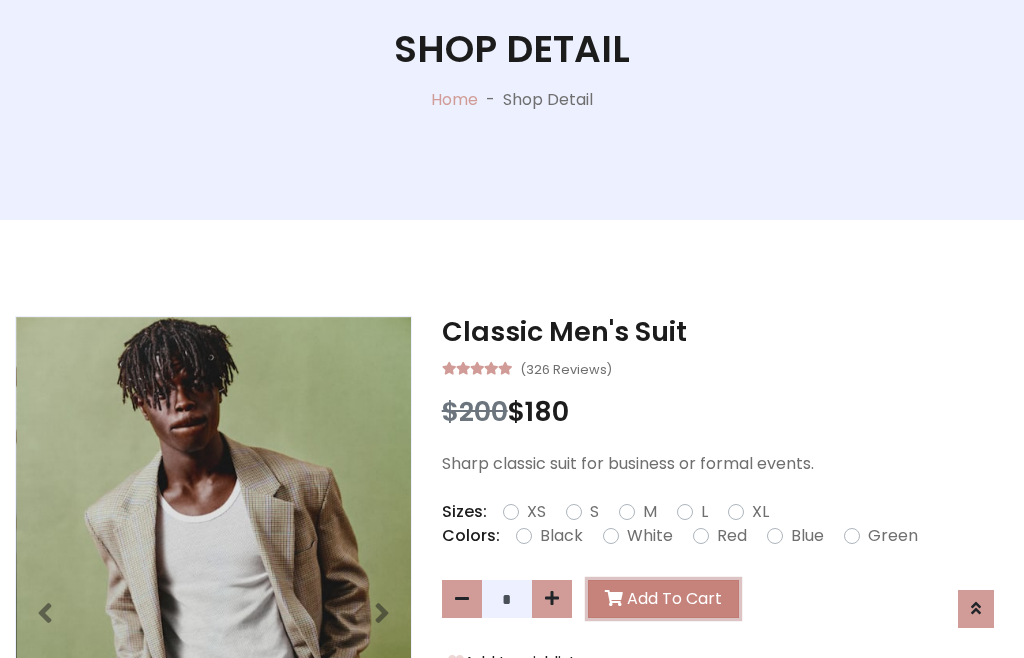 scroll, scrollTop: 0, scrollLeft: 0, axis: both 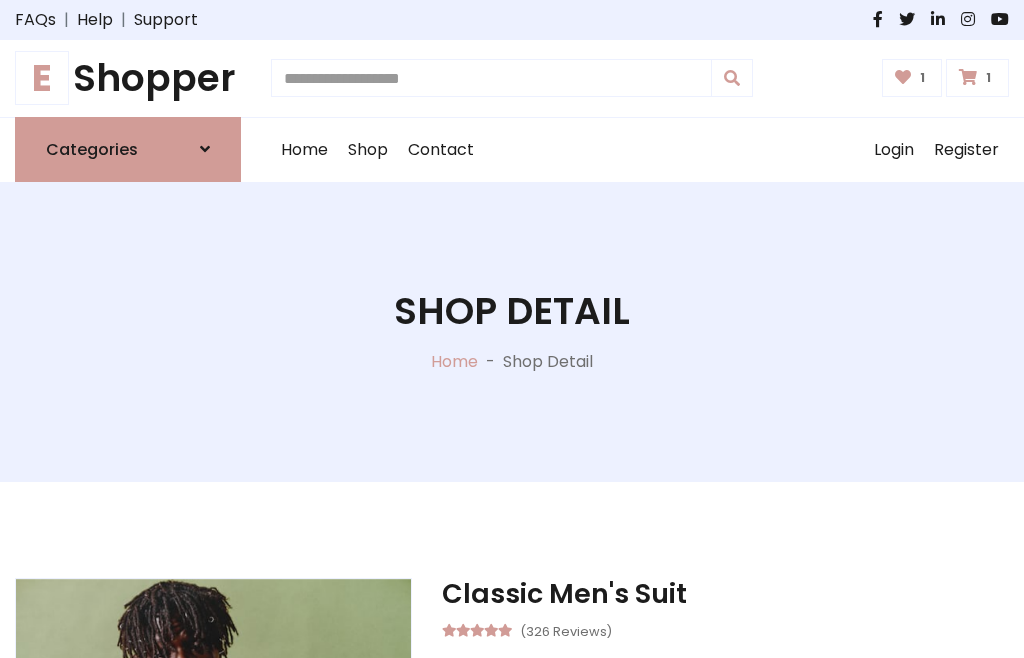 click at bounding box center (968, 77) 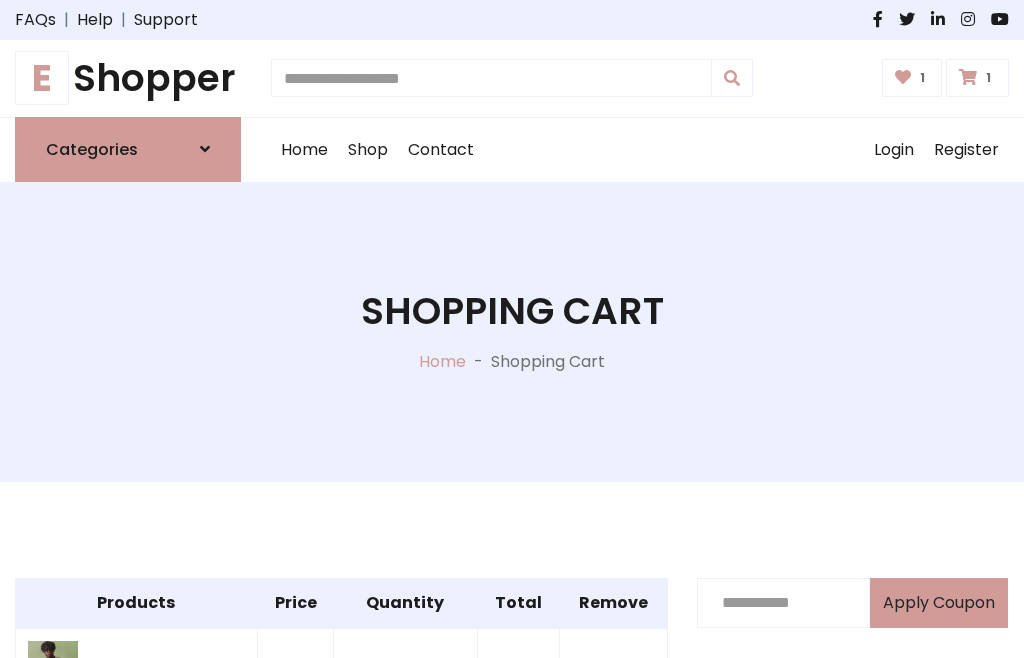 scroll, scrollTop: 570, scrollLeft: 0, axis: vertical 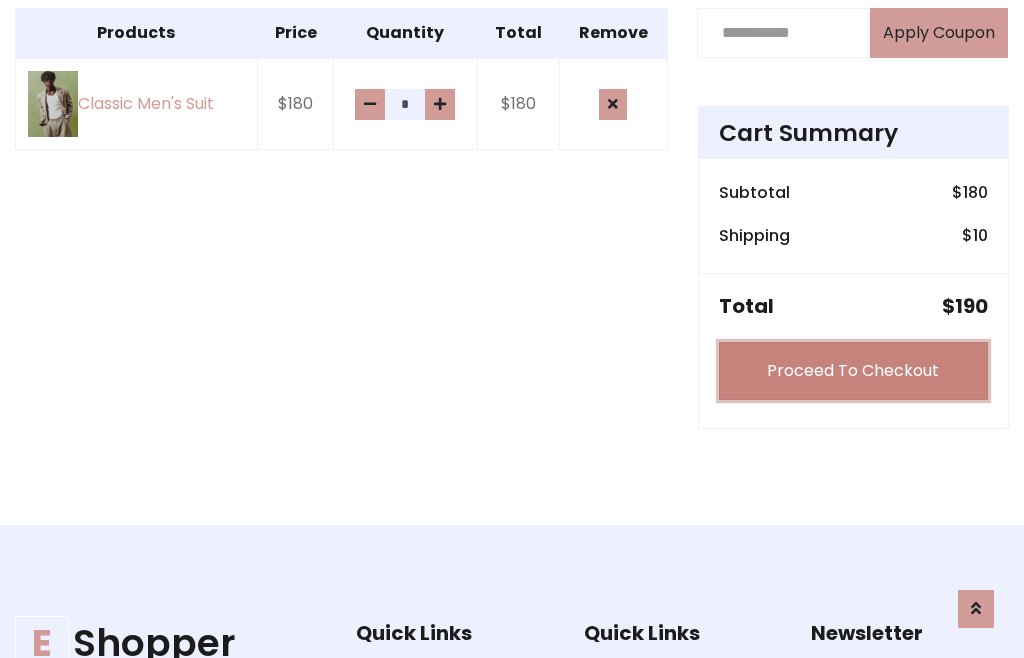 click on "Proceed To Checkout" at bounding box center (853, 371) 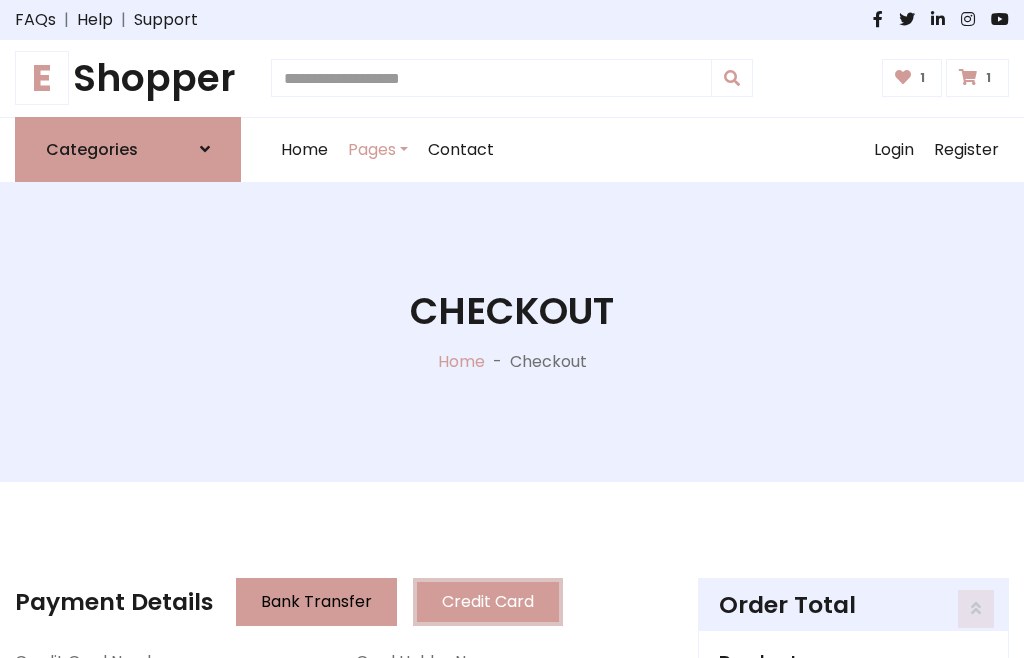 scroll, scrollTop: 201, scrollLeft: 0, axis: vertical 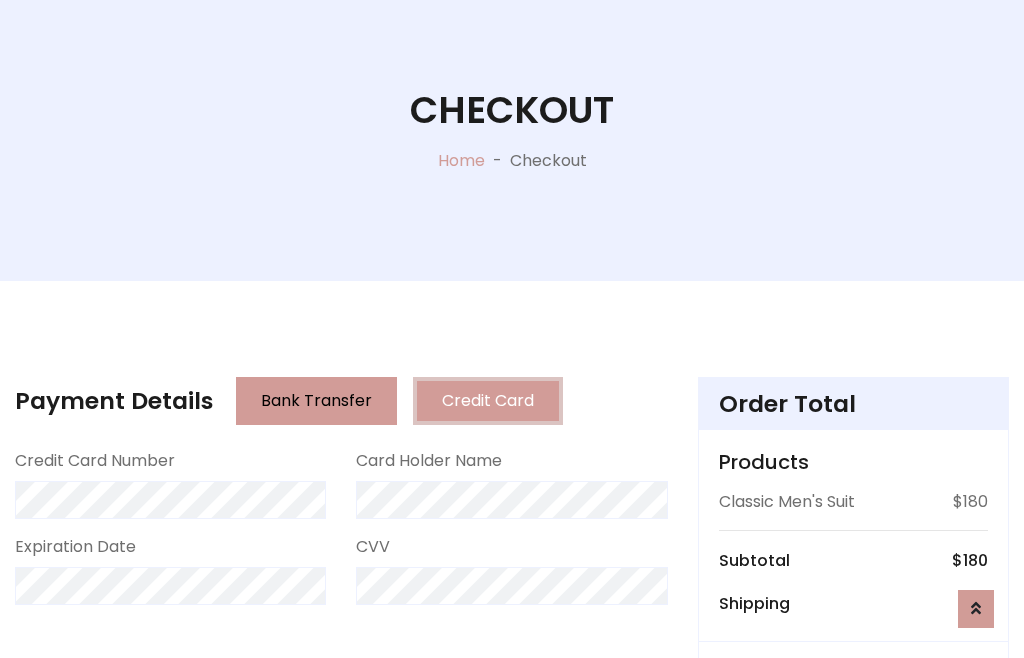click on "Go to shipping" at bounding box center (853, 817) 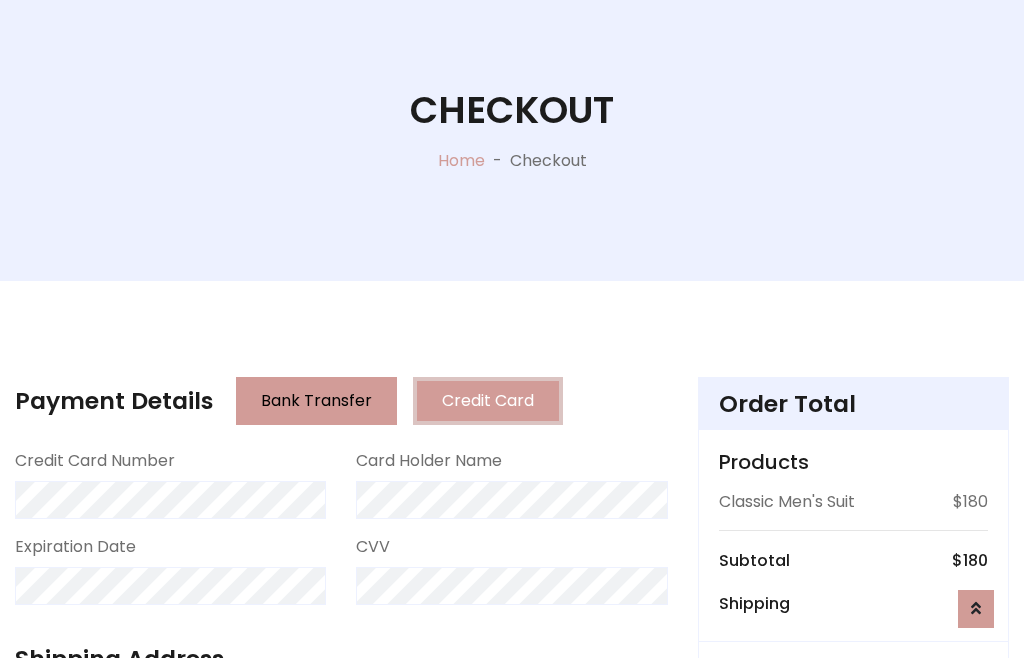 scroll, scrollTop: 392, scrollLeft: 0, axis: vertical 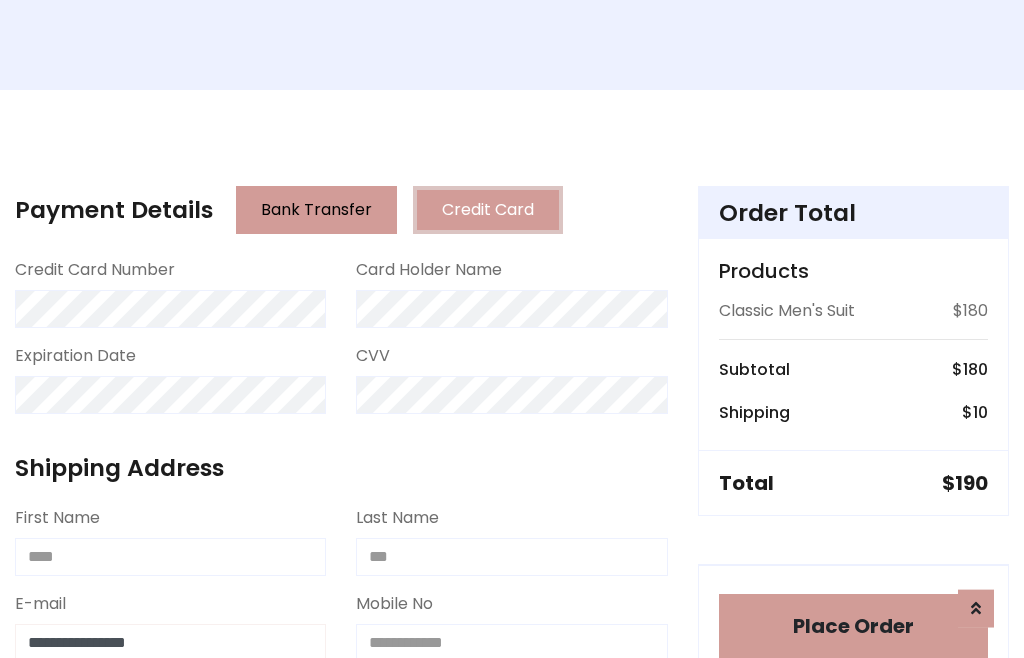 type on "**********" 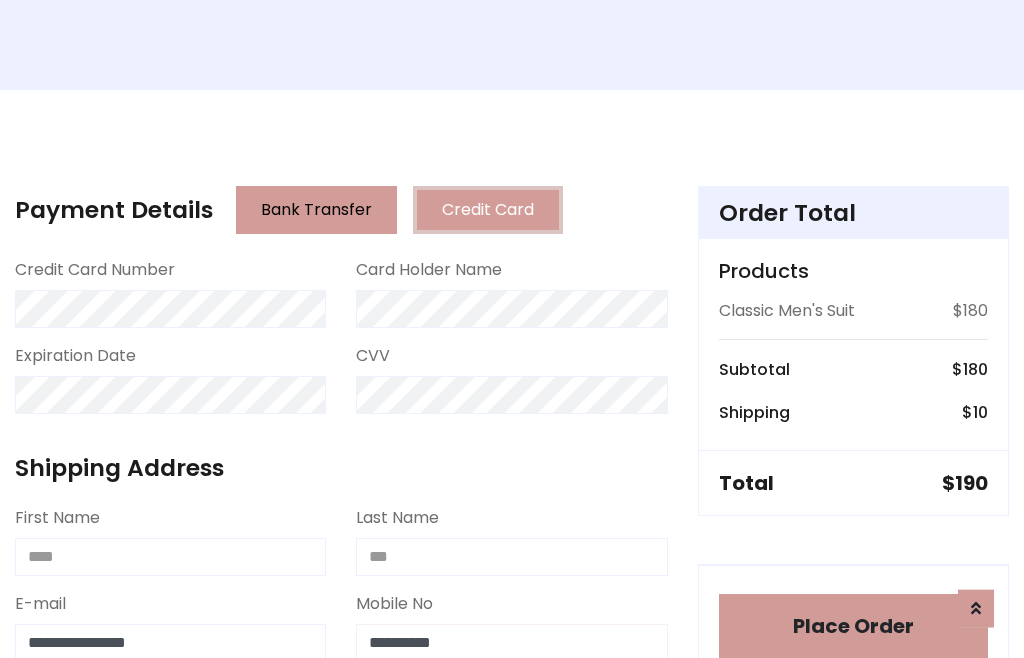 scroll, scrollTop: 573, scrollLeft: 0, axis: vertical 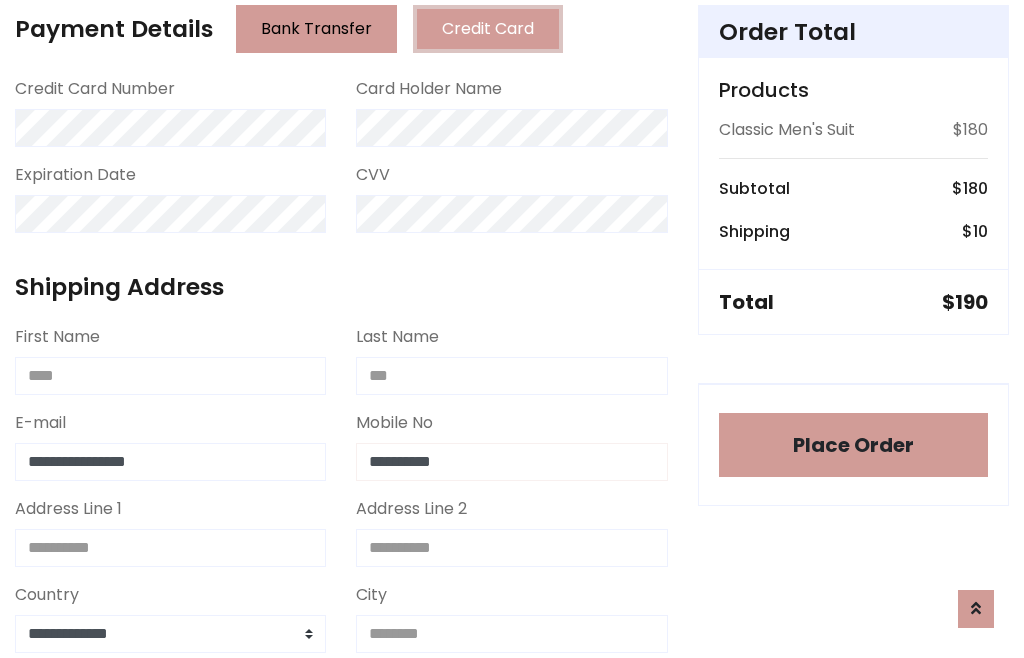 type on "**********" 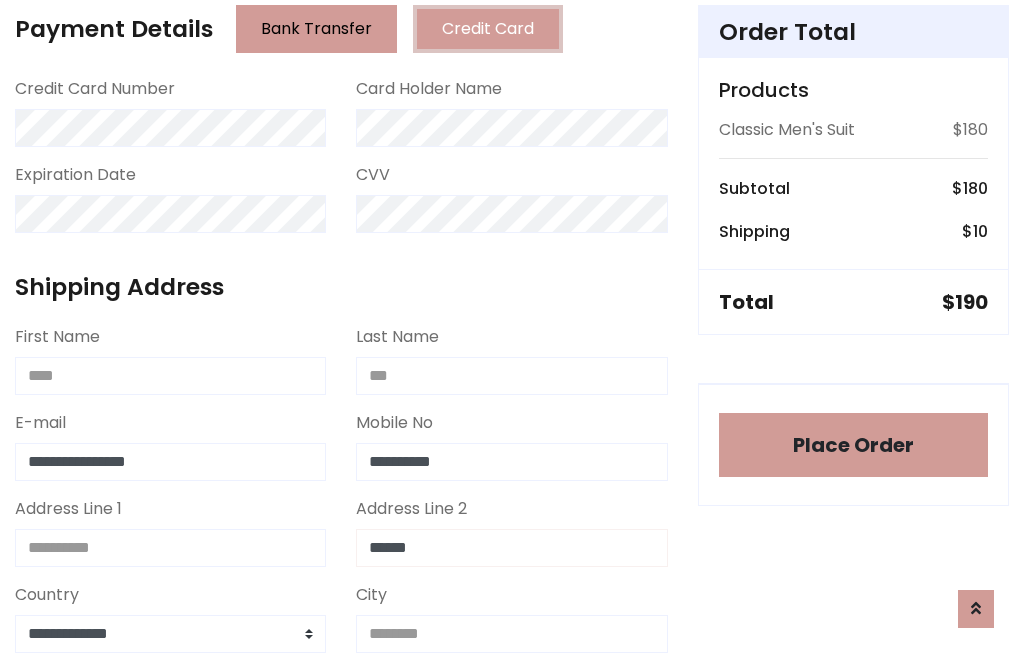 type on "******" 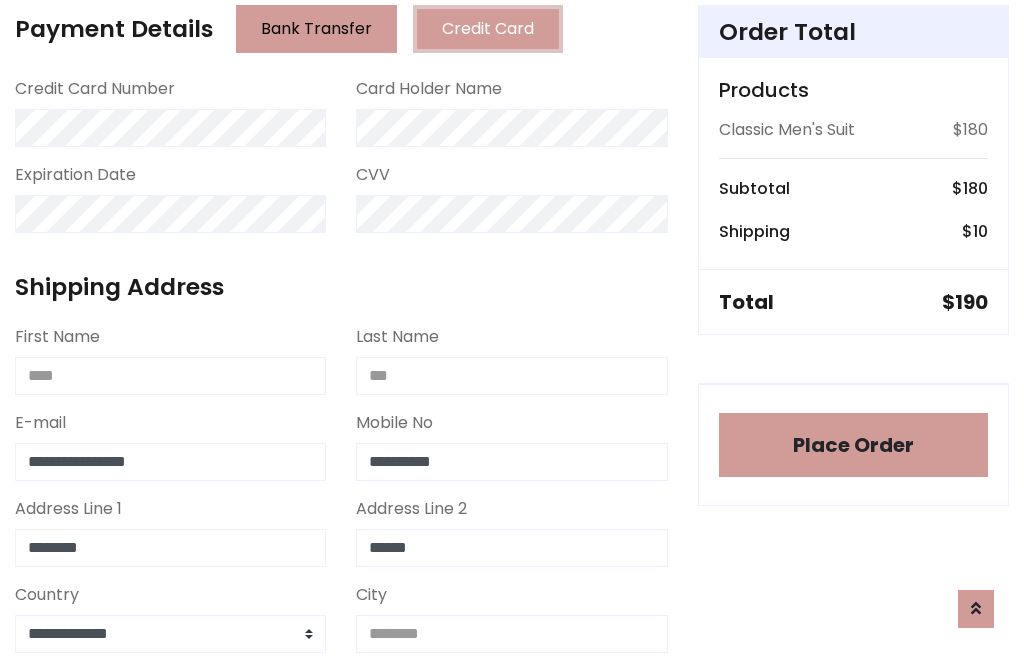 type on "********" 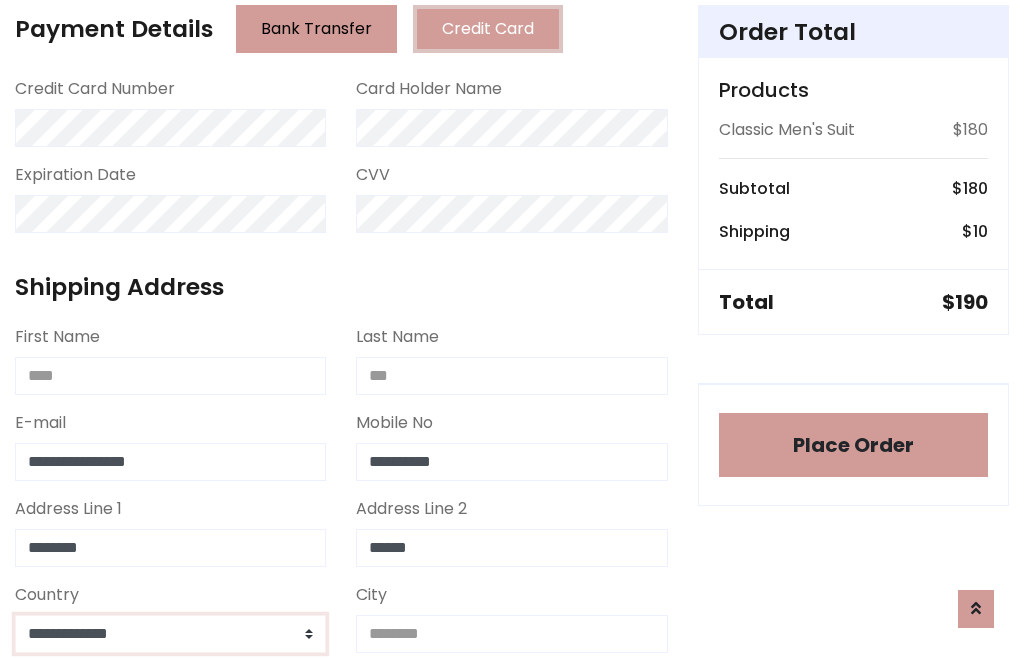 select on "*******" 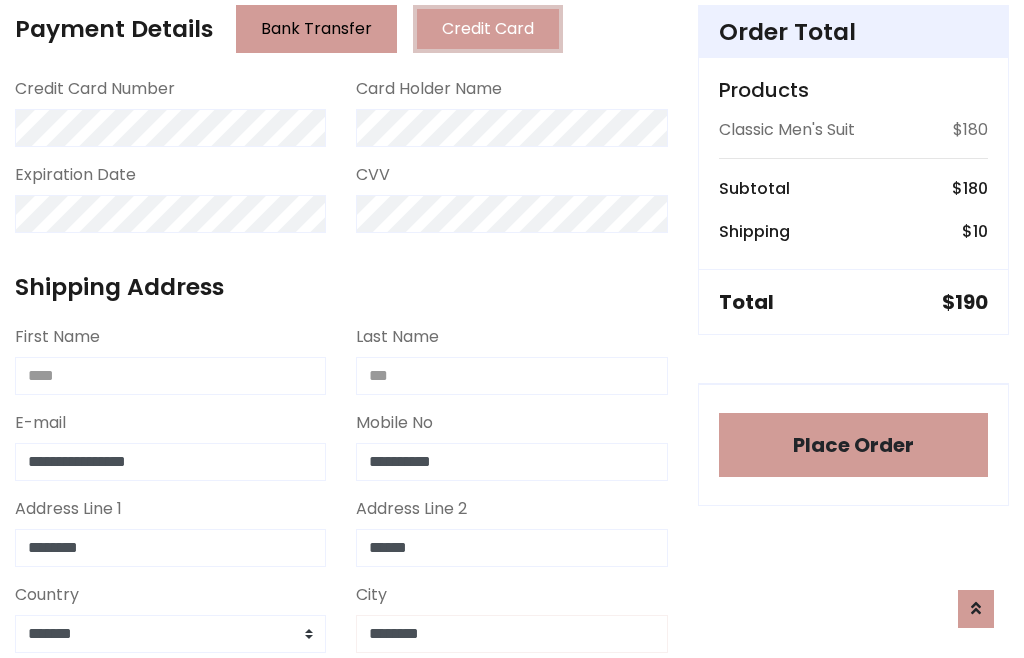type on "********" 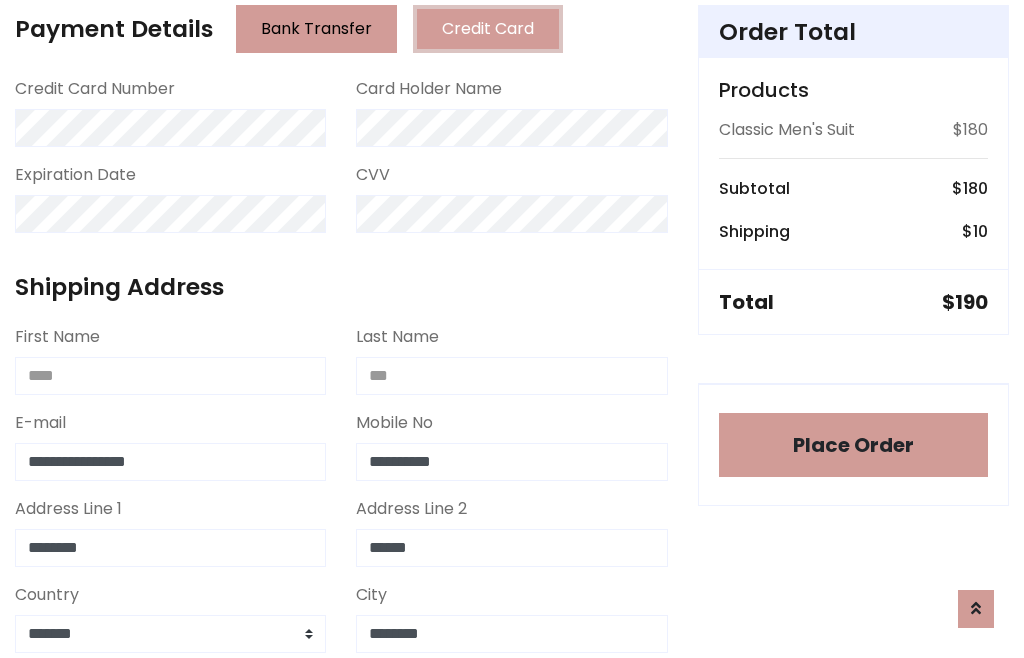 scroll, scrollTop: 654, scrollLeft: 0, axis: vertical 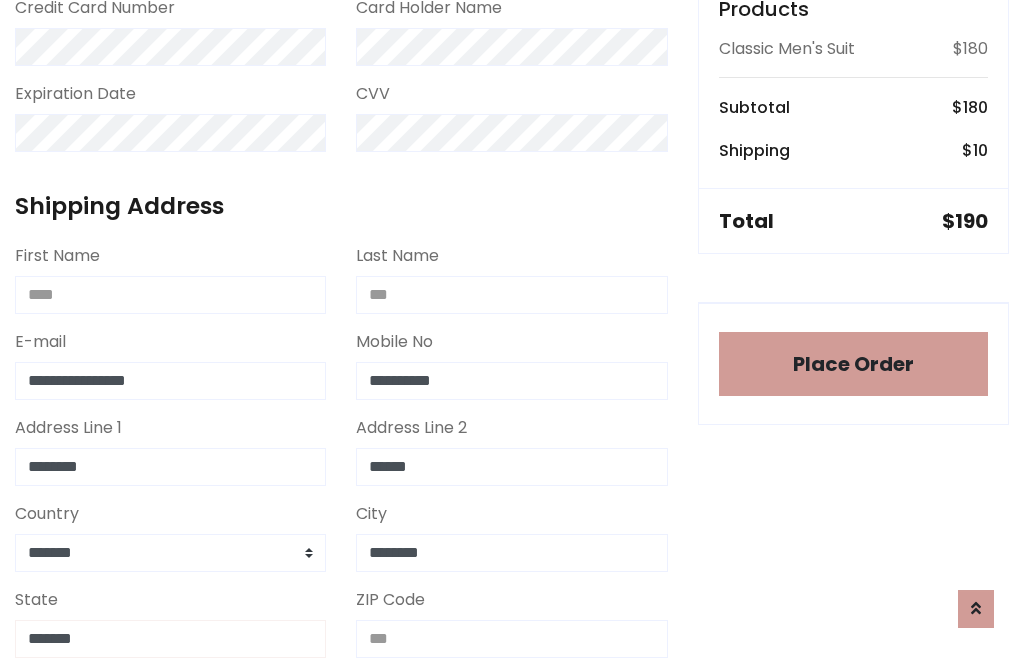 type on "*******" 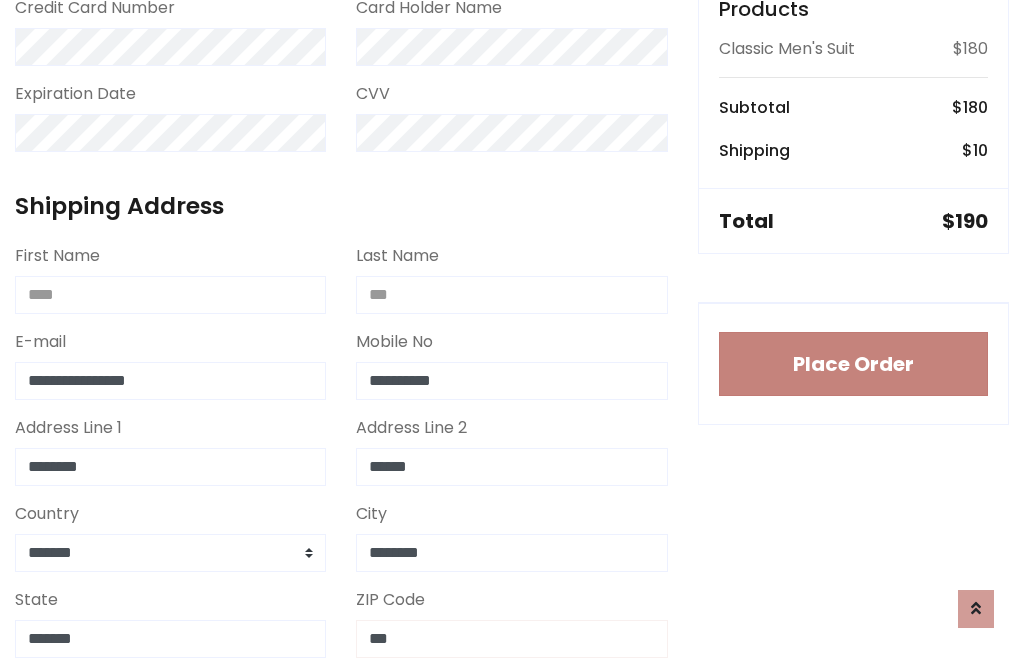 type on "***" 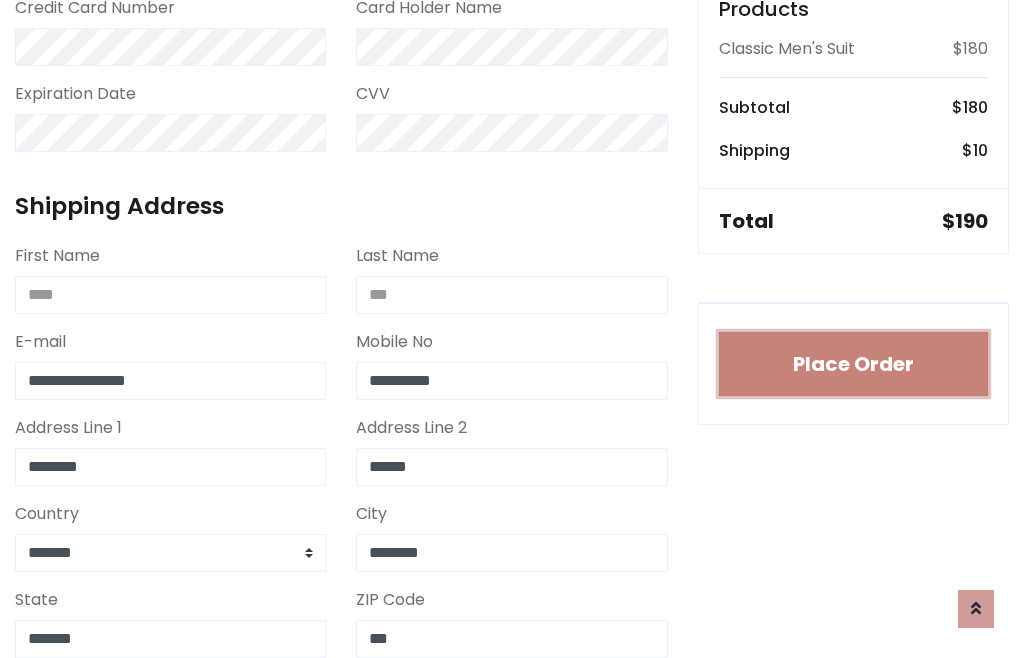 click on "Place Order" at bounding box center [853, 364] 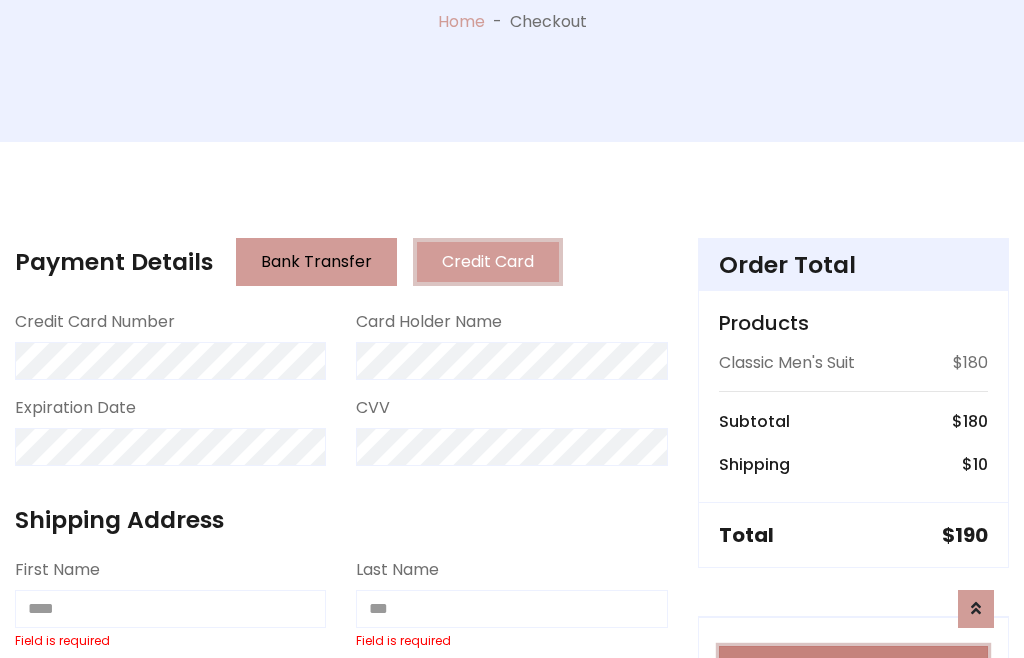 scroll, scrollTop: 0, scrollLeft: 0, axis: both 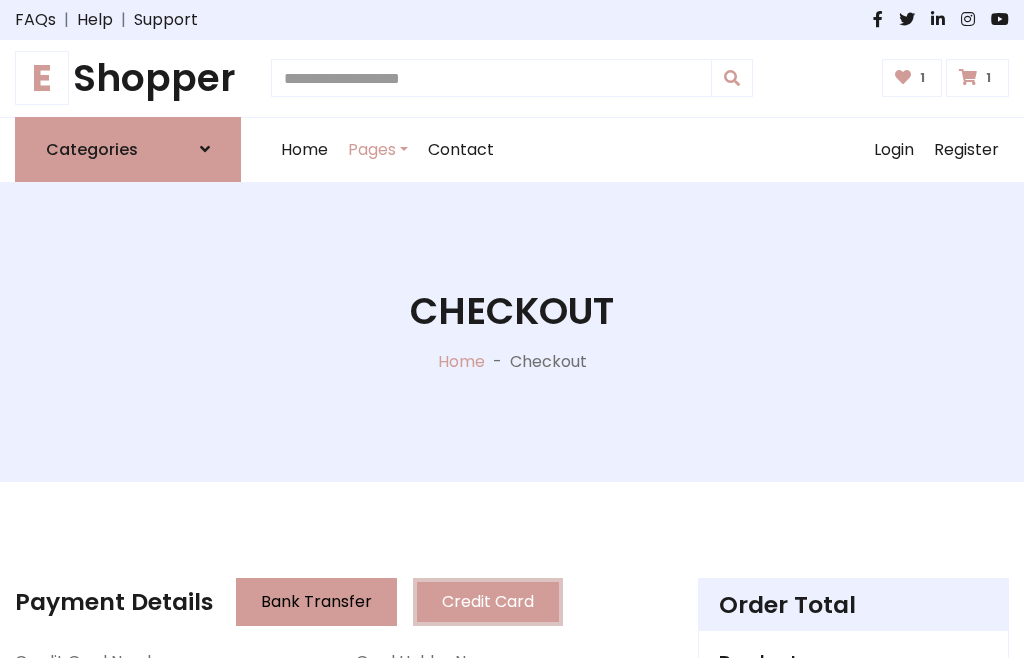 click on "E" at bounding box center (42, 78) 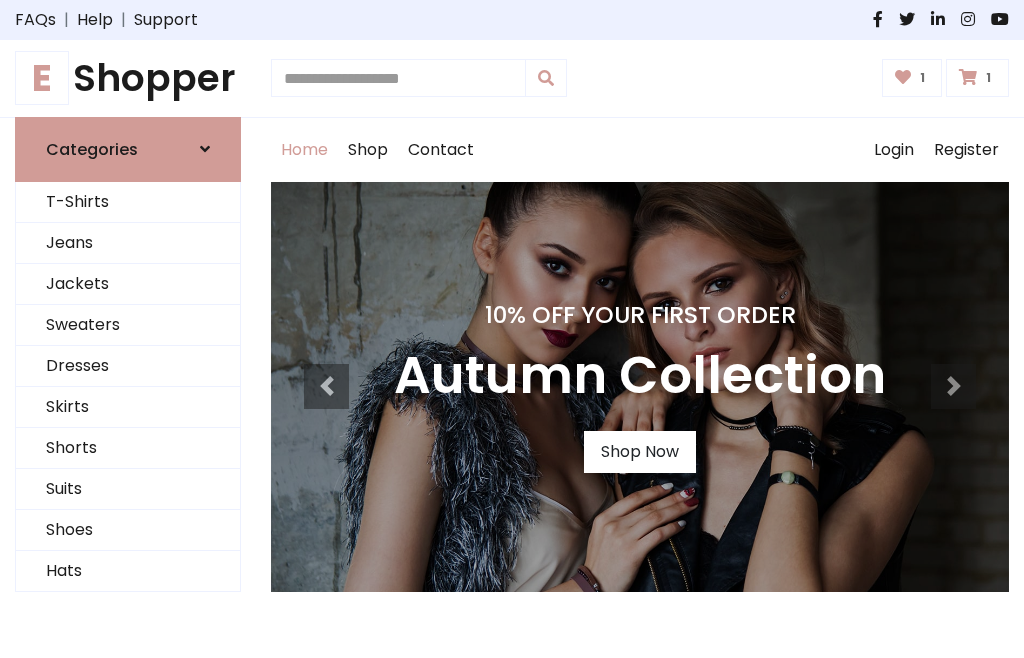 scroll, scrollTop: 0, scrollLeft: 0, axis: both 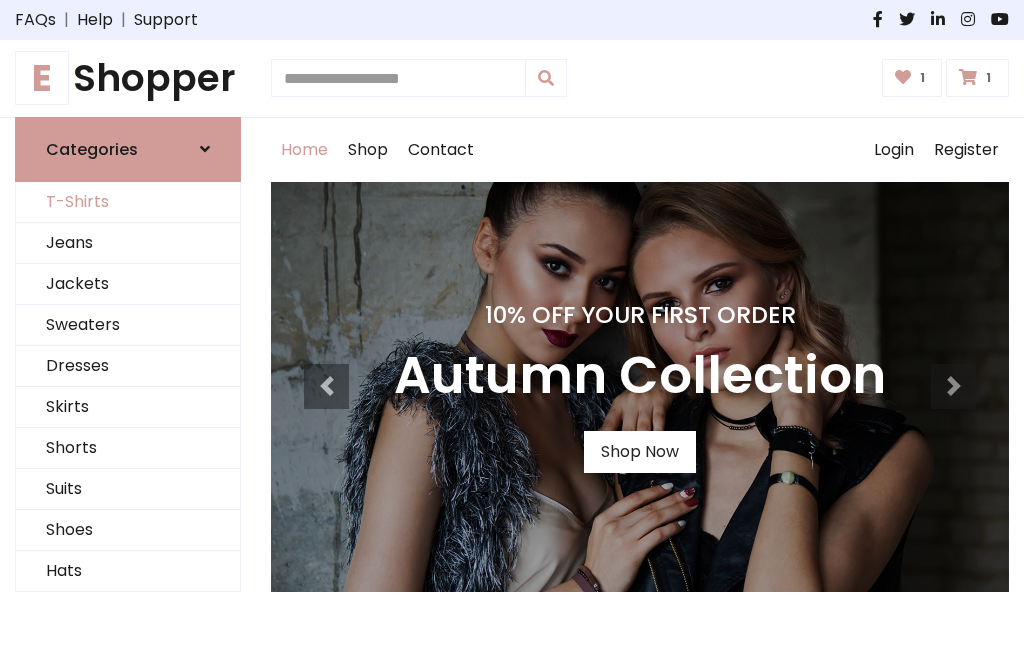 click on "T-Shirts" at bounding box center [128, 202] 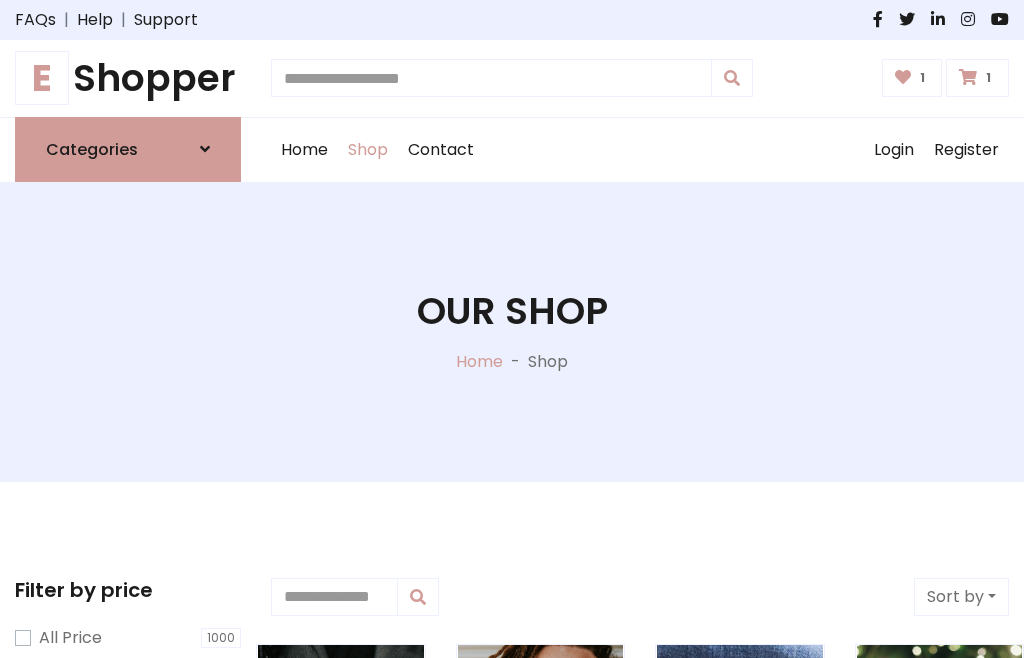 scroll, scrollTop: 0, scrollLeft: 0, axis: both 